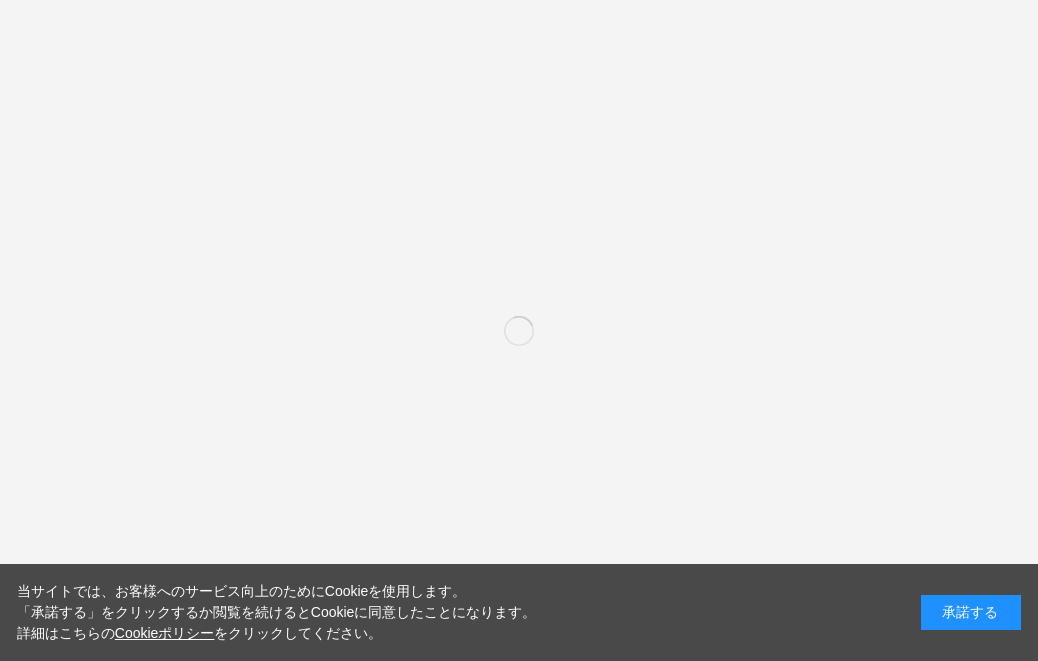 scroll, scrollTop: 0, scrollLeft: 0, axis: both 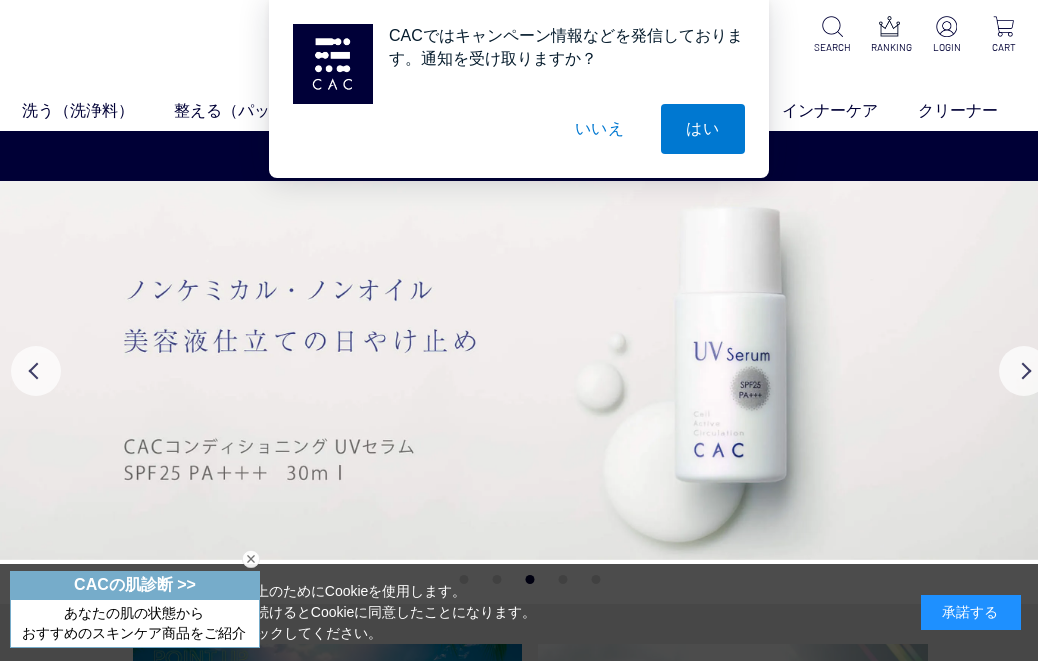 click at bounding box center (251, 559) 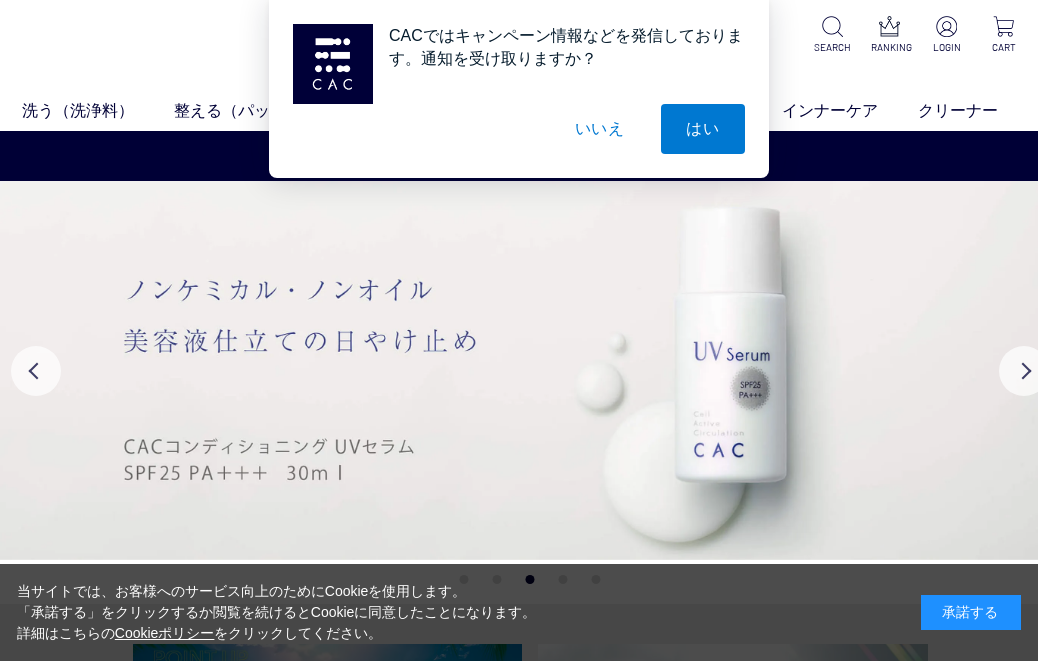 scroll, scrollTop: 0, scrollLeft: 0, axis: both 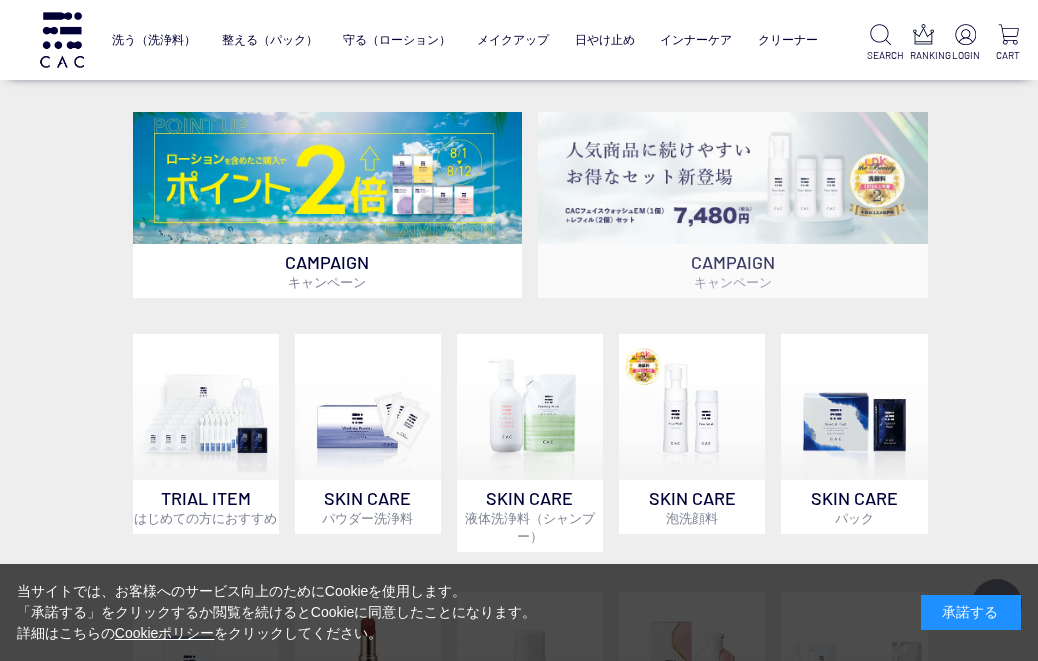 click on "CAMPAIGN キャンペーン" at bounding box center (733, 271) 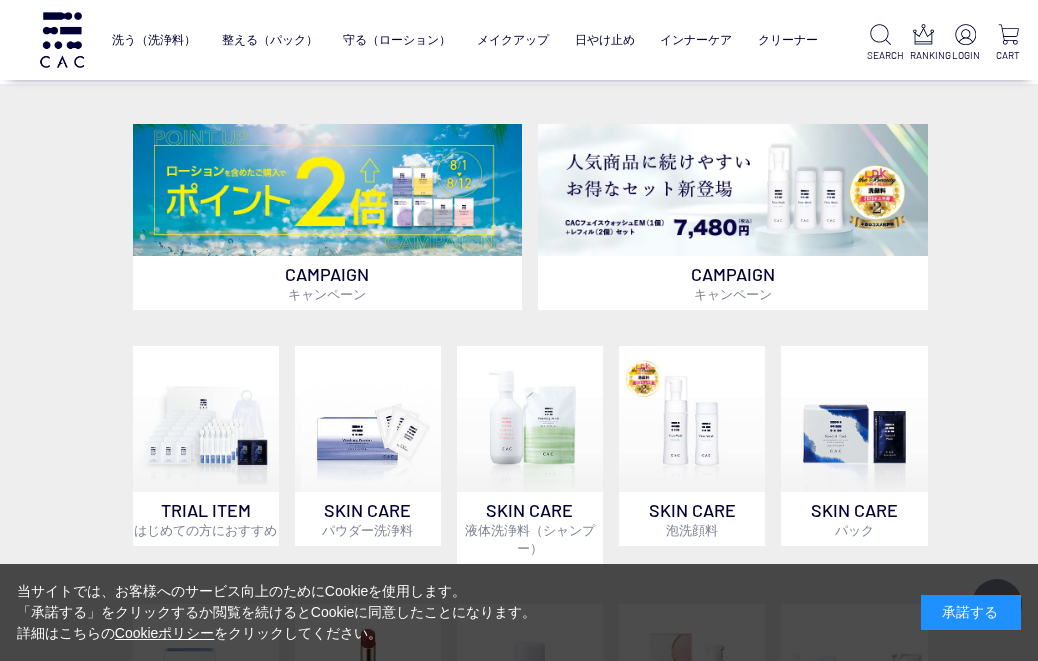scroll, scrollTop: 391, scrollLeft: 0, axis: vertical 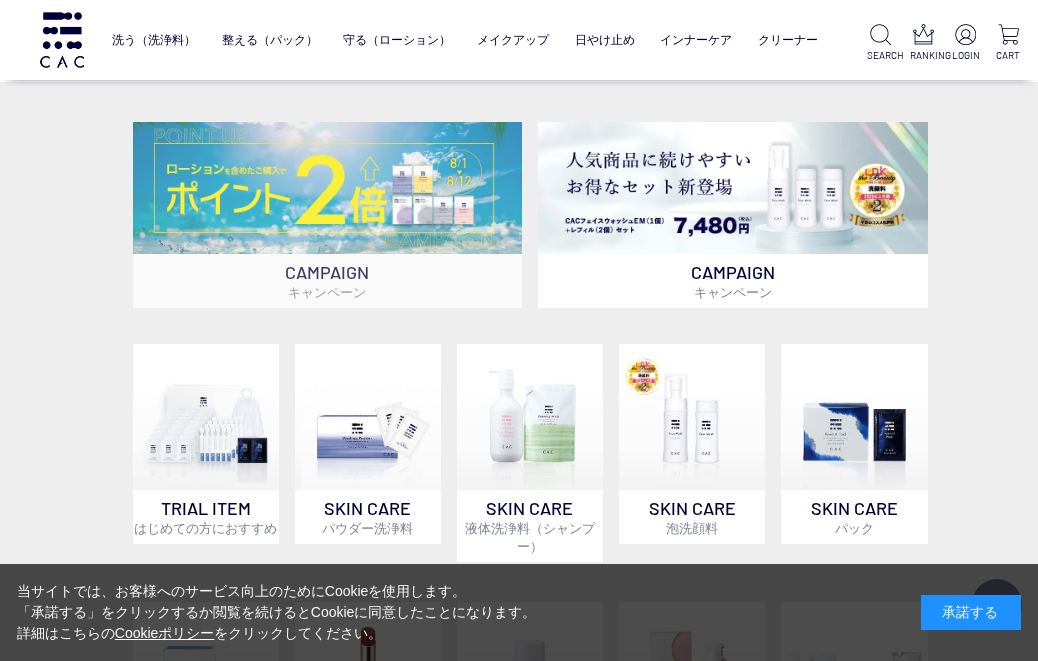 click on "CAMPAIGN キャンペーン" at bounding box center [328, 281] 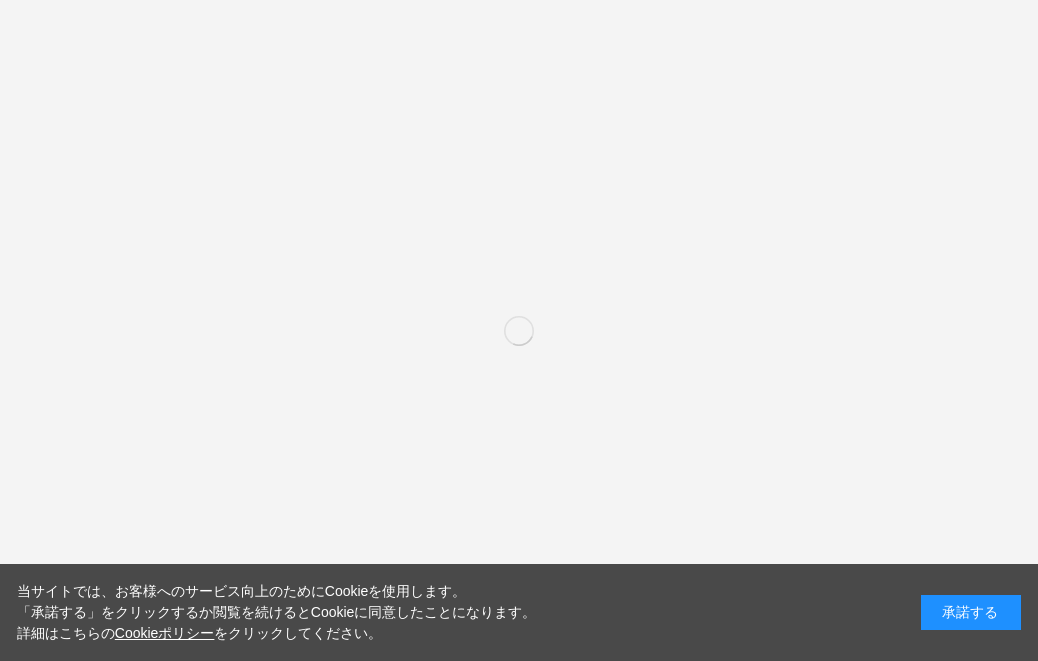scroll, scrollTop: 0, scrollLeft: 0, axis: both 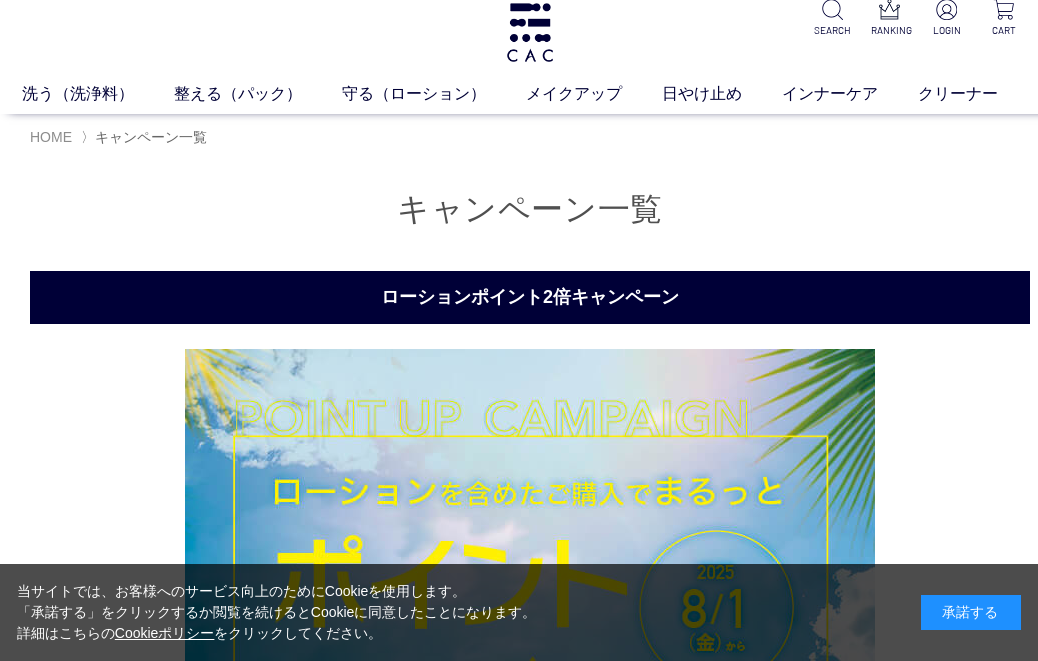 click on "HOME" at bounding box center (51, 137) 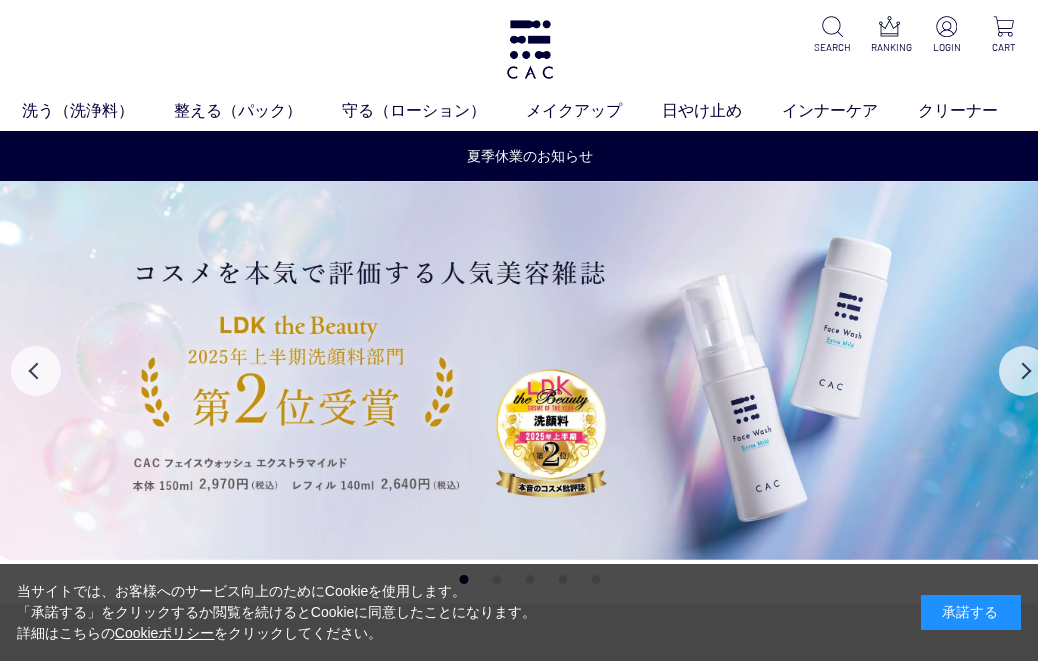 scroll, scrollTop: 0, scrollLeft: 0, axis: both 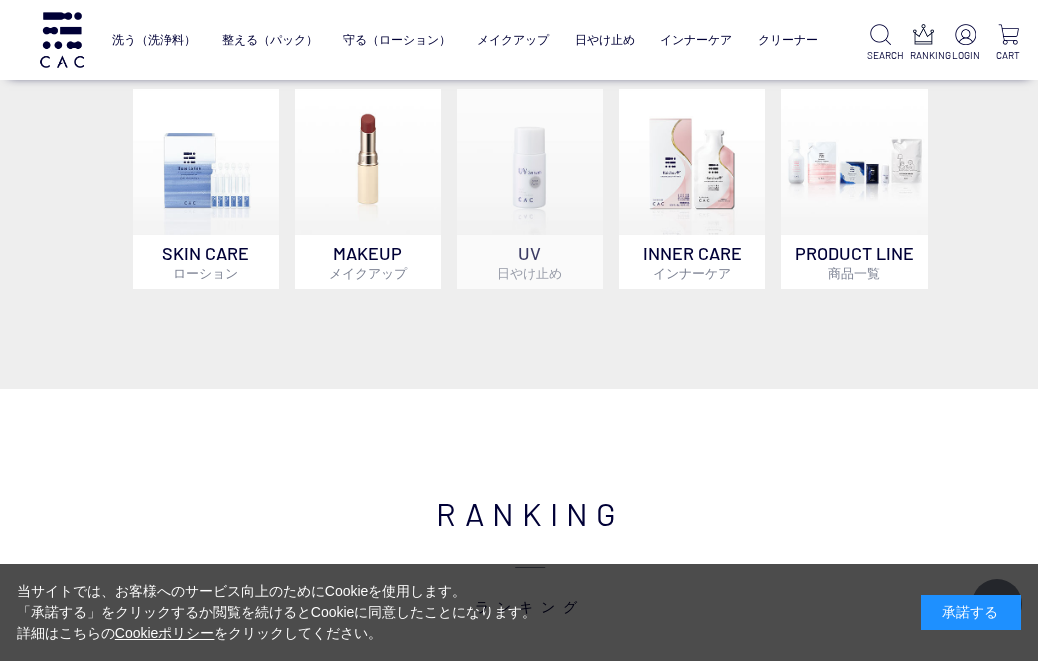 click on "UV 日やけ止め" at bounding box center [530, 262] 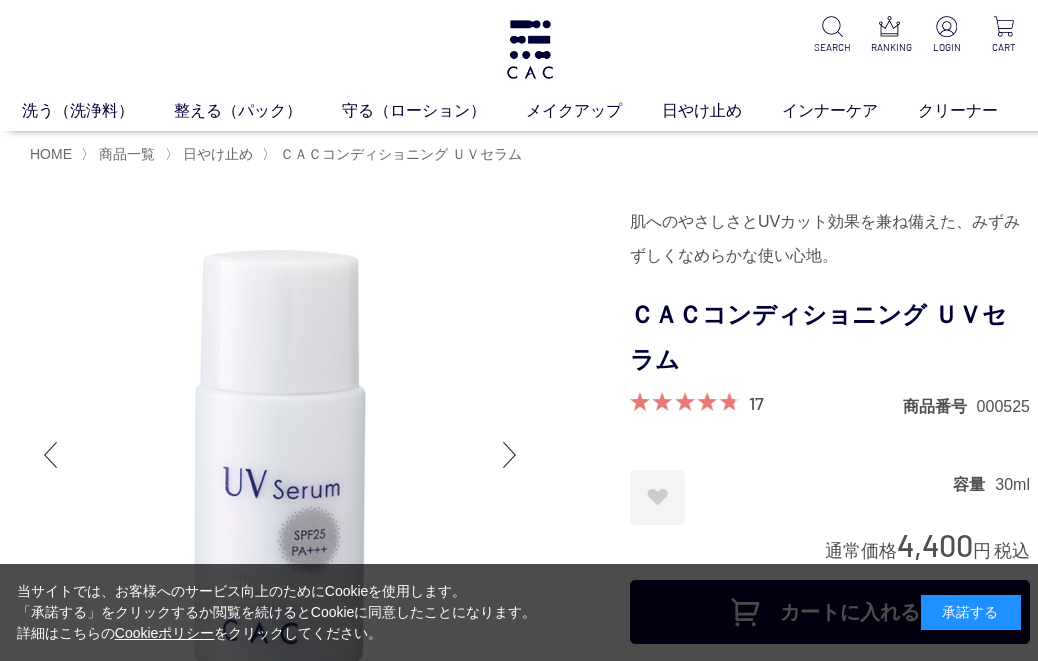 scroll, scrollTop: 0, scrollLeft: 0, axis: both 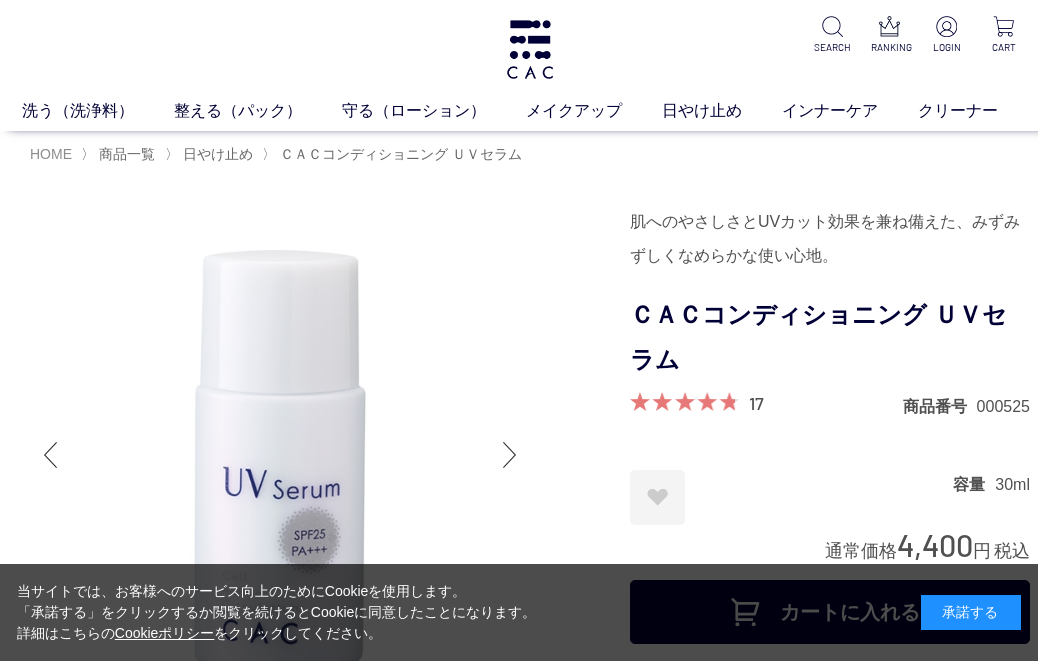 click on "HOME" at bounding box center [51, 154] 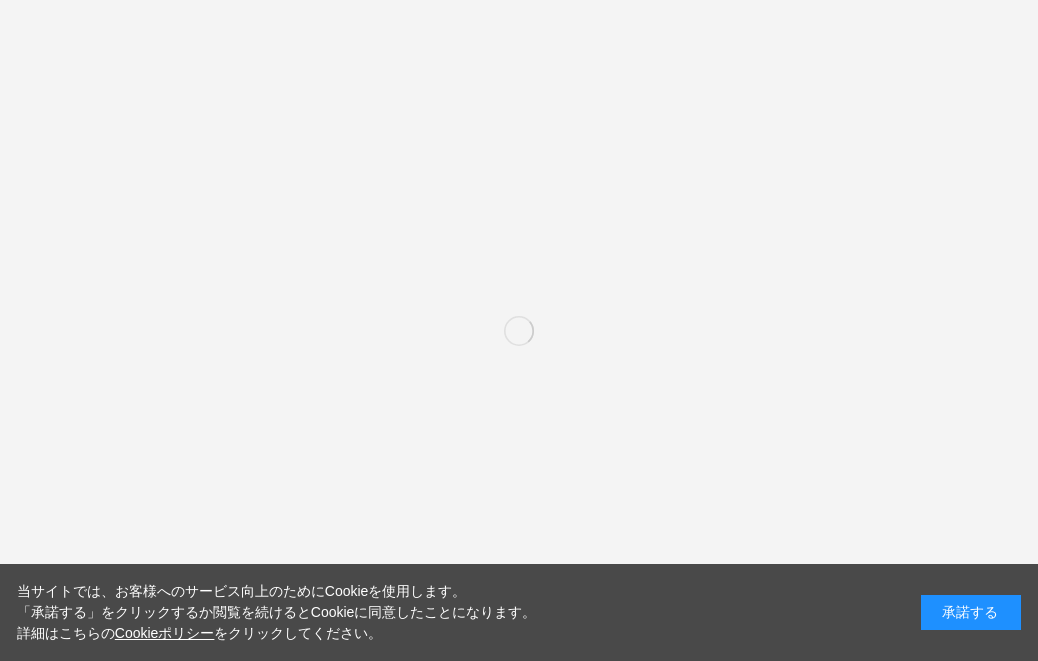 scroll, scrollTop: 0, scrollLeft: 0, axis: both 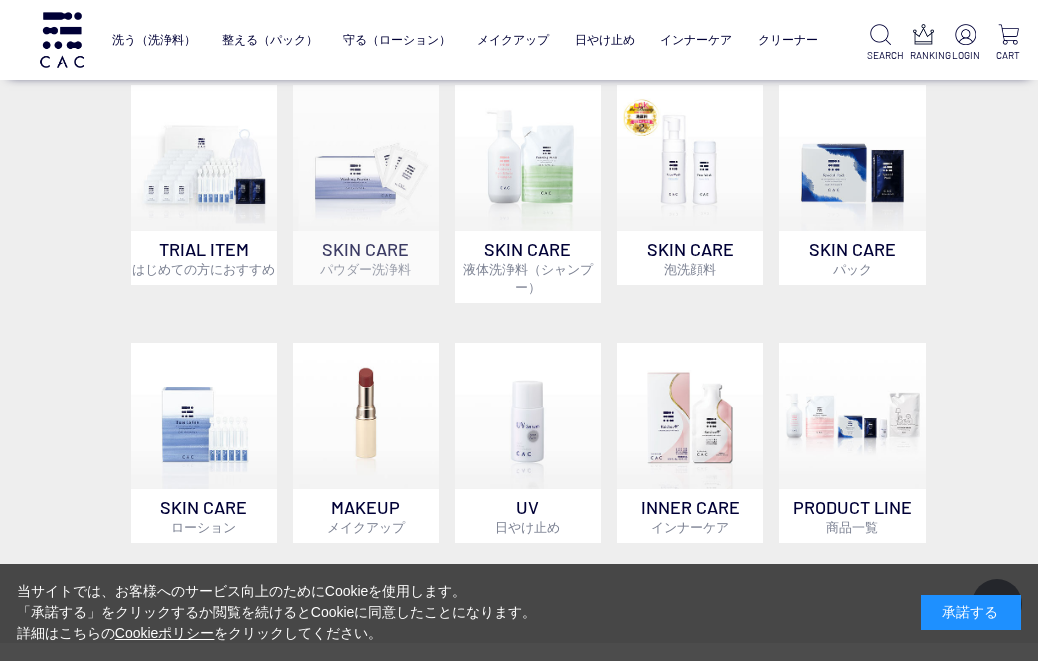 click on "SKIN CARE パウダー洗浄料" at bounding box center [366, 258] 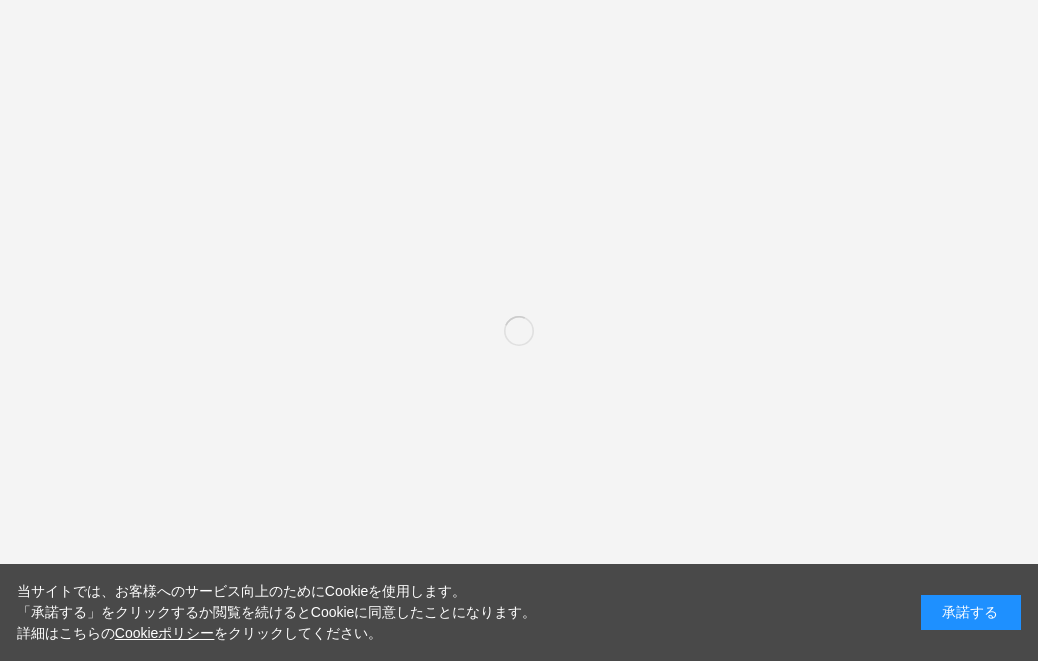 scroll, scrollTop: 0, scrollLeft: 0, axis: both 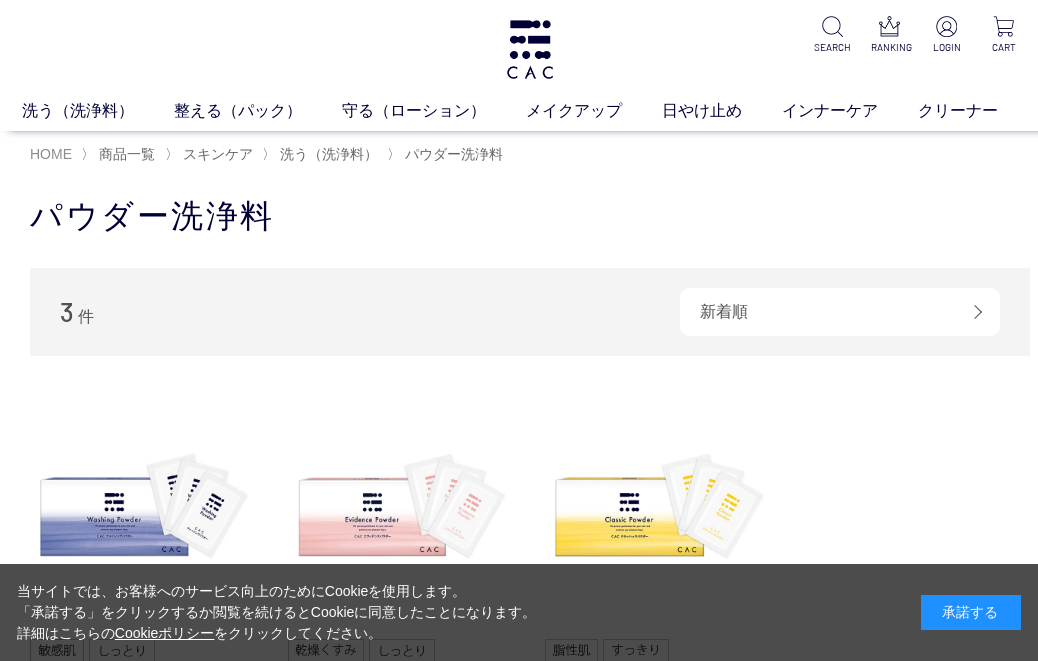 click on "HOME" at bounding box center [51, 154] 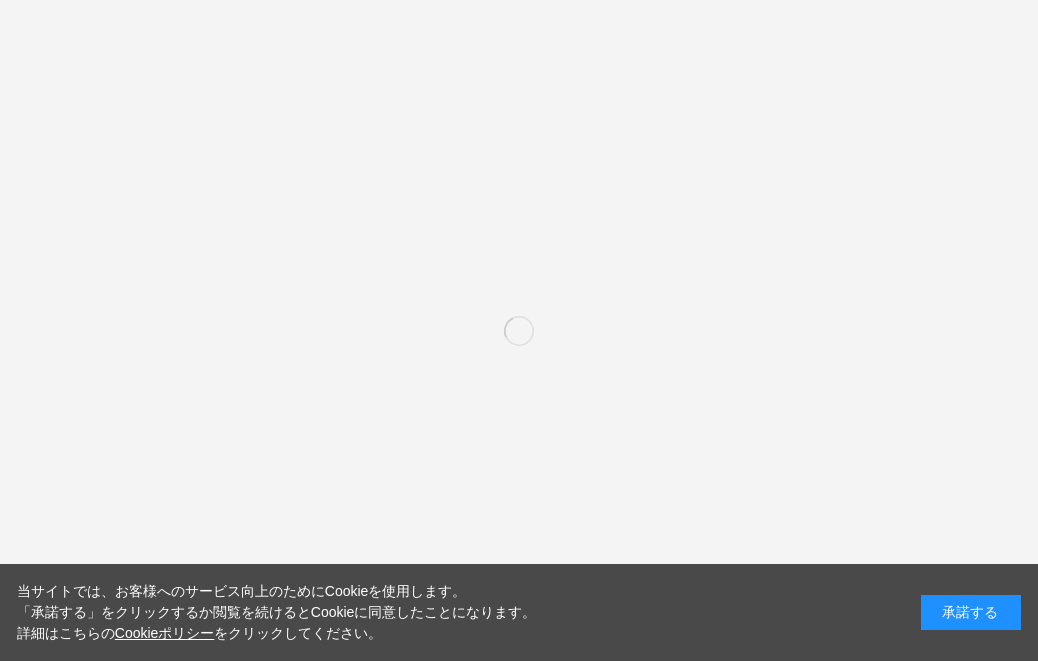 scroll, scrollTop: 0, scrollLeft: 0, axis: both 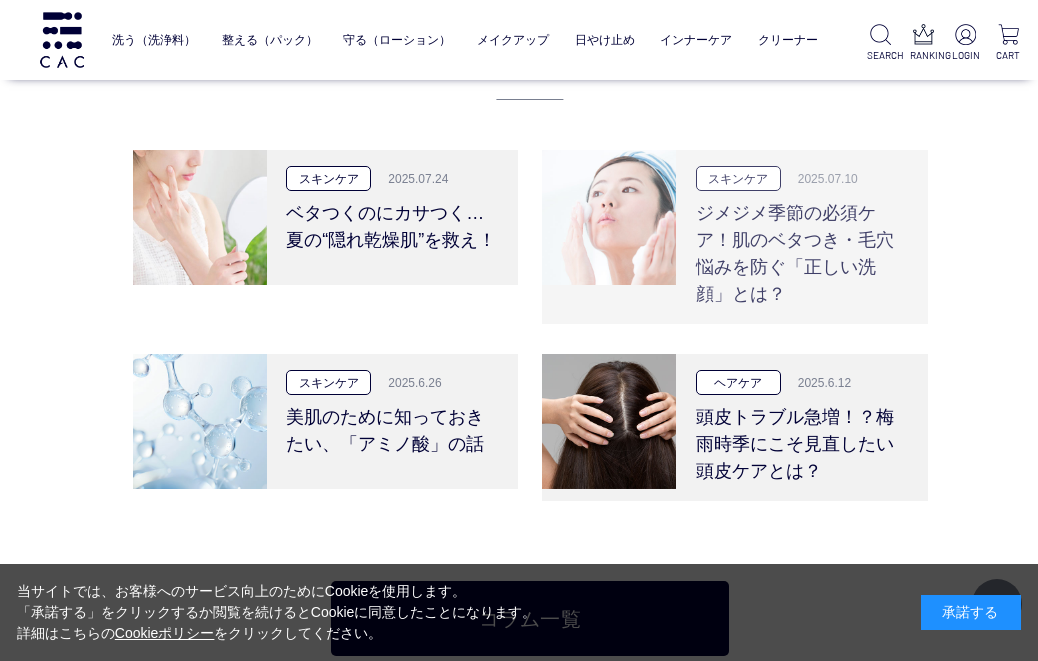 click on "ジメジメ季節の必須ケア！肌のベタつき・毛穴悩みを防ぐ「正しい洗顔」とは？" at bounding box center (802, 249) 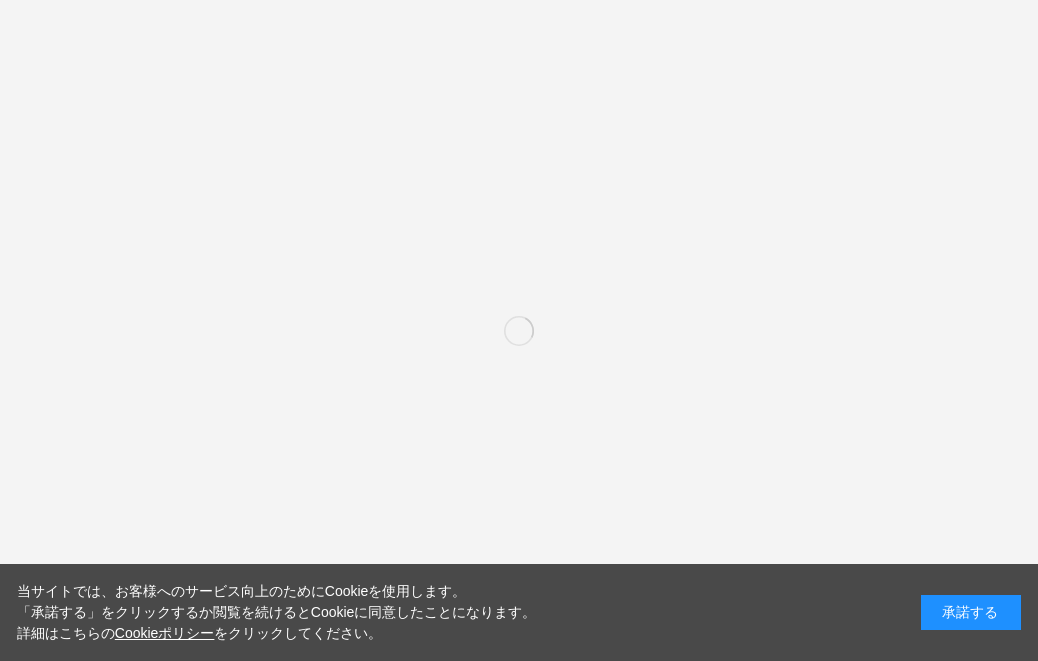 scroll, scrollTop: 0, scrollLeft: 0, axis: both 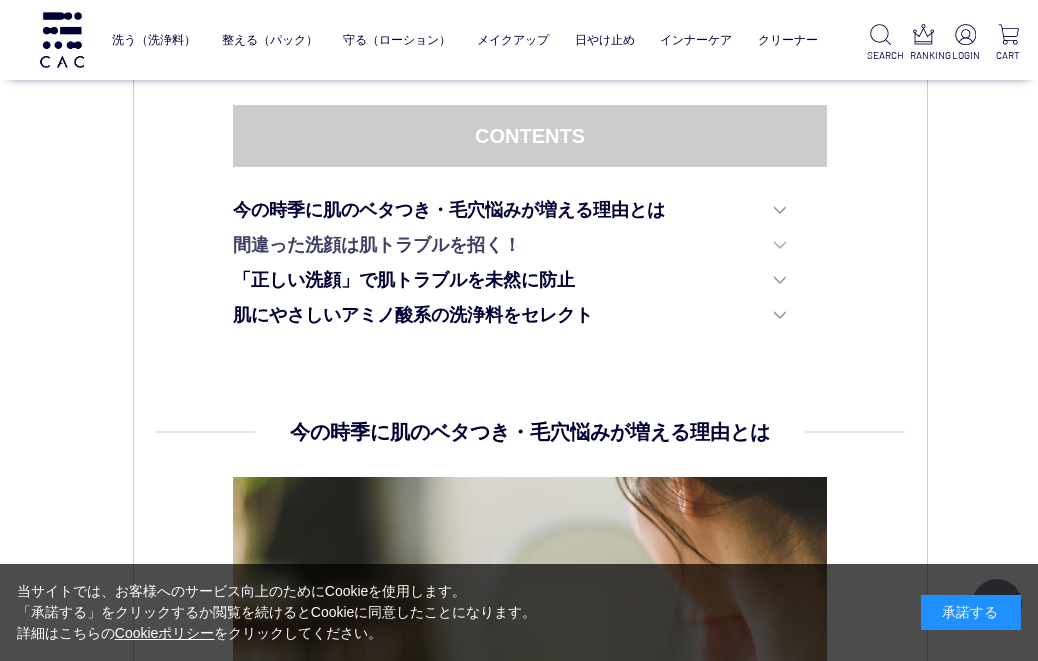 click on "間違った洗顔は肌トラブルを招く！" at bounding box center [509, 245] 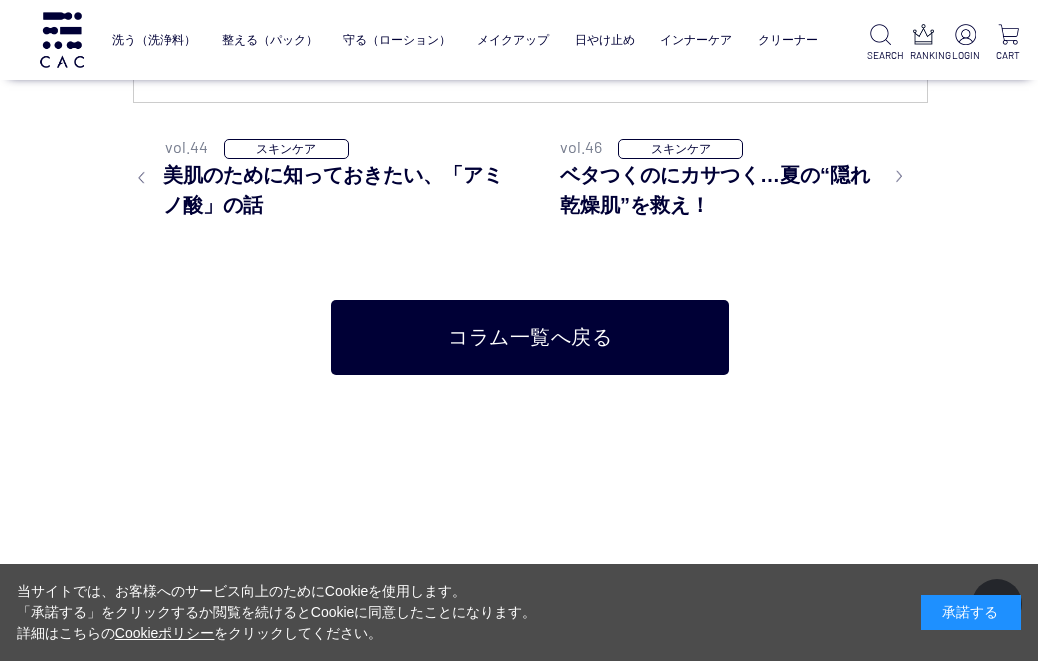 scroll, scrollTop: 8198, scrollLeft: 0, axis: vertical 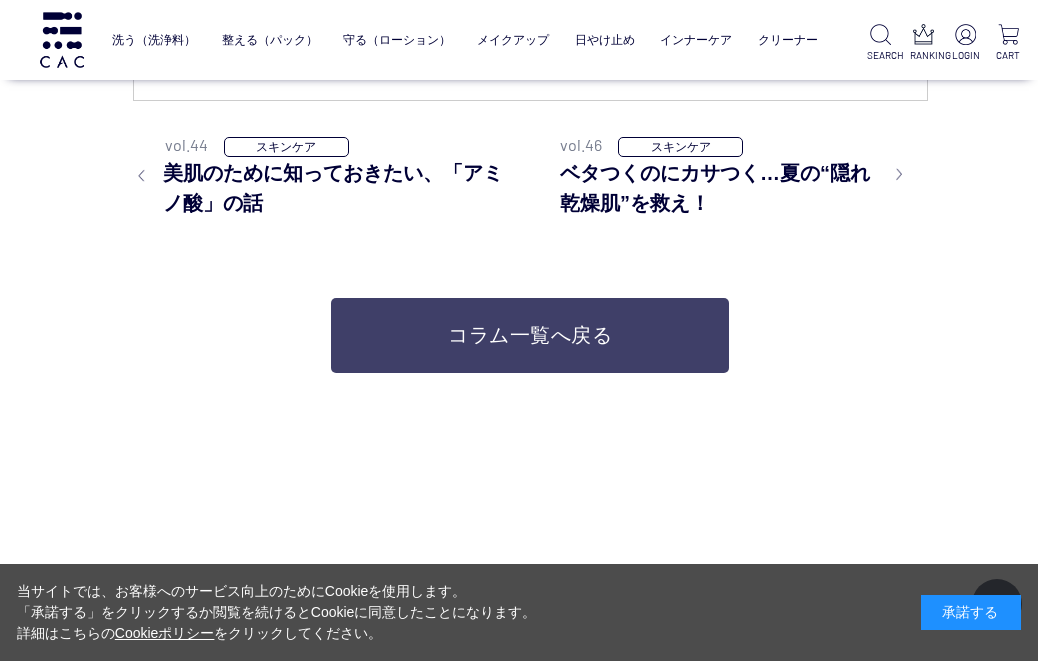 click on "コラム一覧へ戻る" at bounding box center (530, 335) 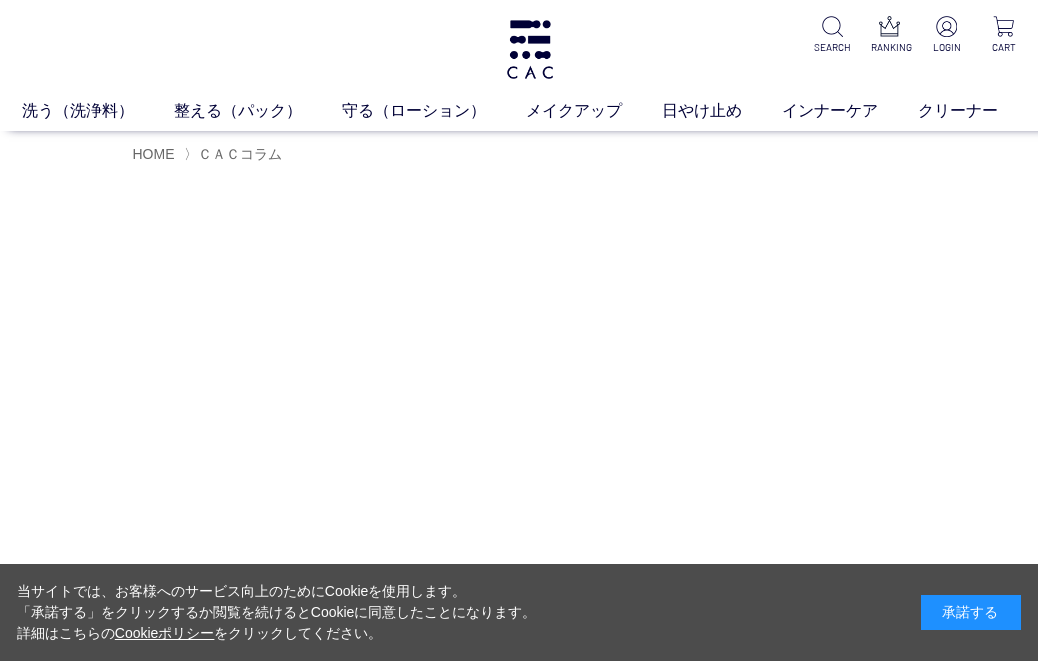 scroll, scrollTop: 0, scrollLeft: 0, axis: both 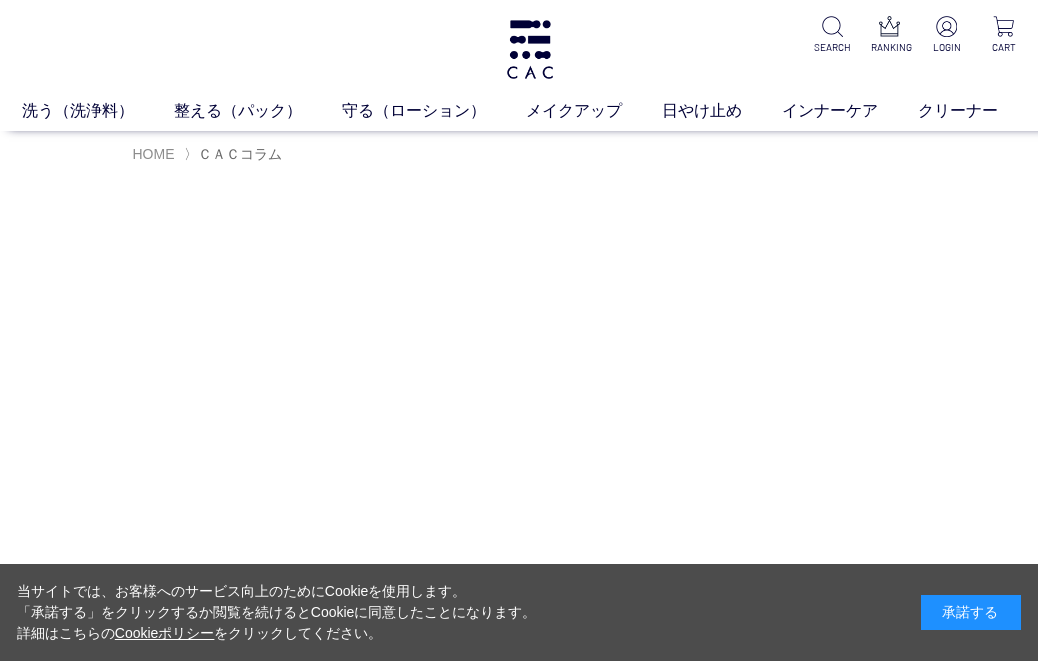 click on "HOME" at bounding box center (154, 154) 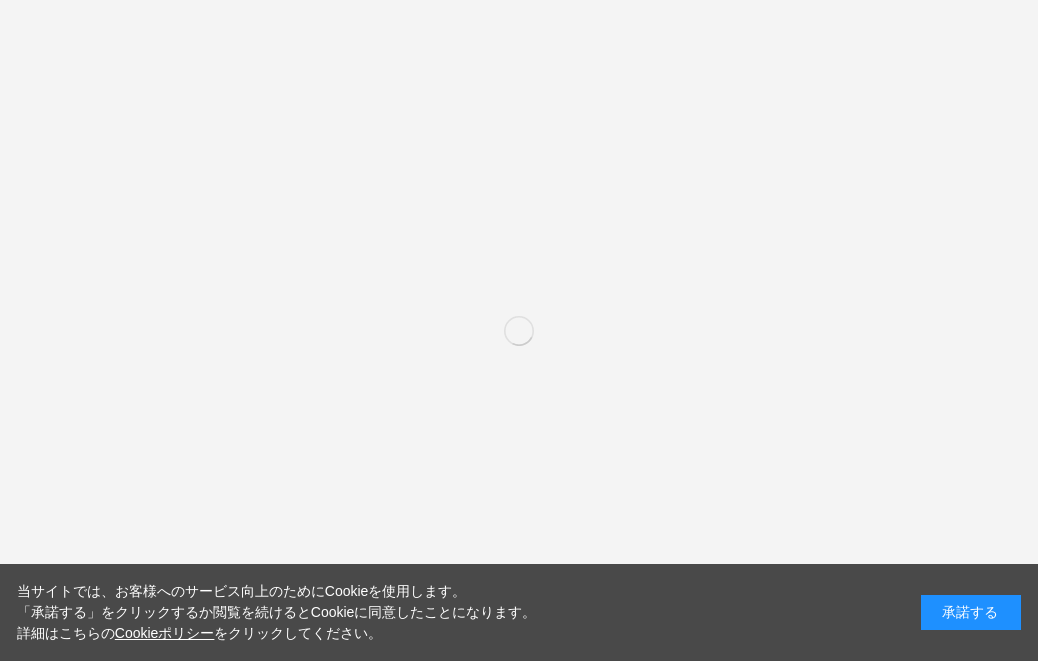 scroll, scrollTop: 0, scrollLeft: 0, axis: both 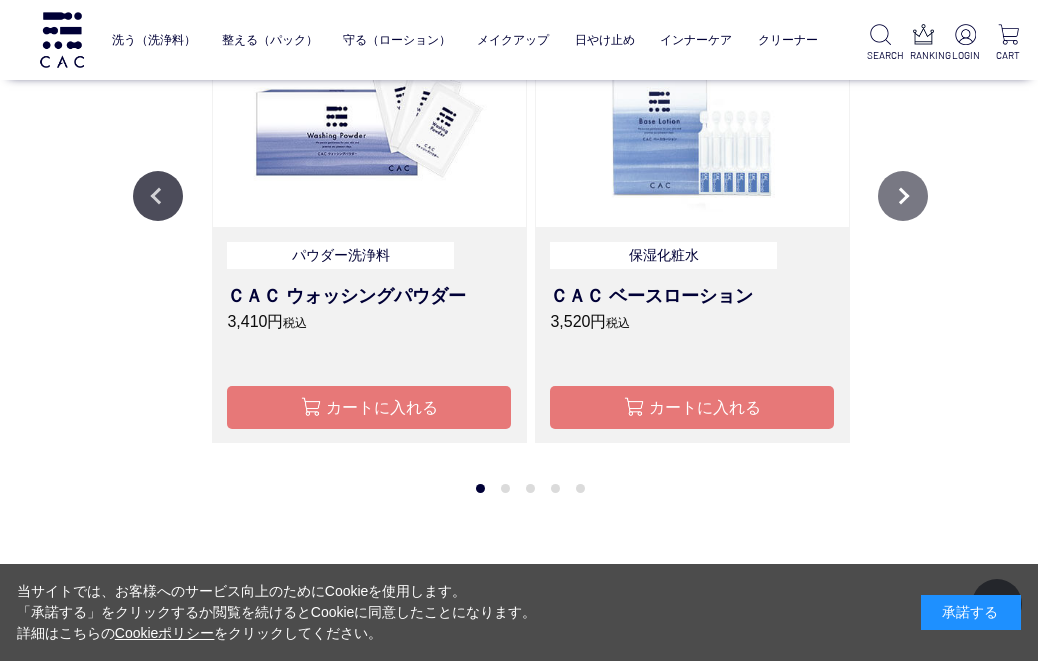 click on "Next" at bounding box center [903, 196] 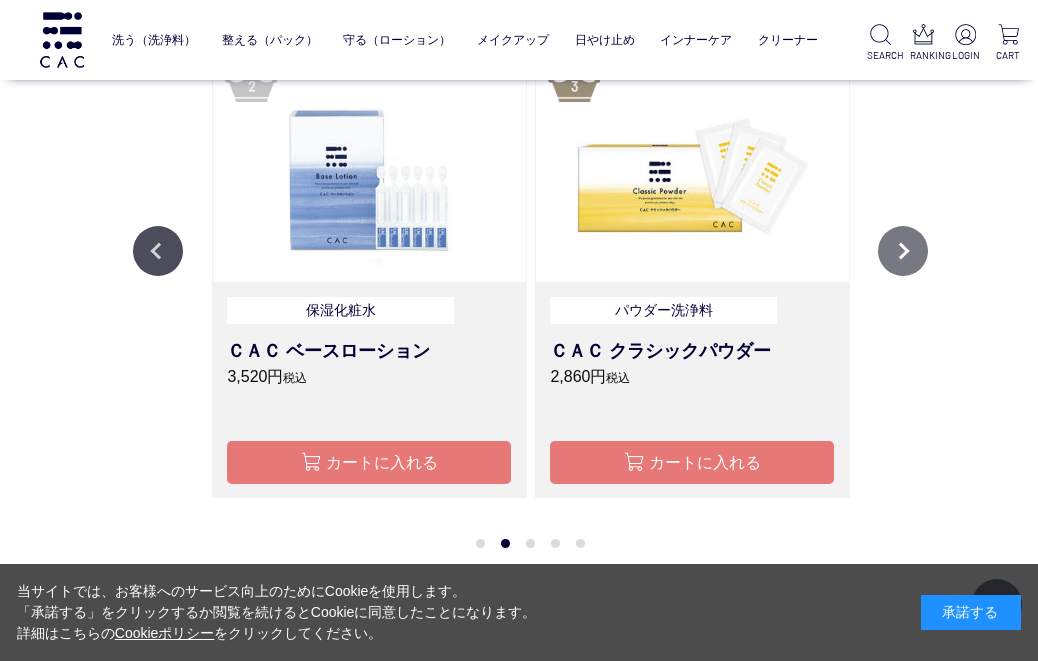 scroll, scrollTop: 1526, scrollLeft: 0, axis: vertical 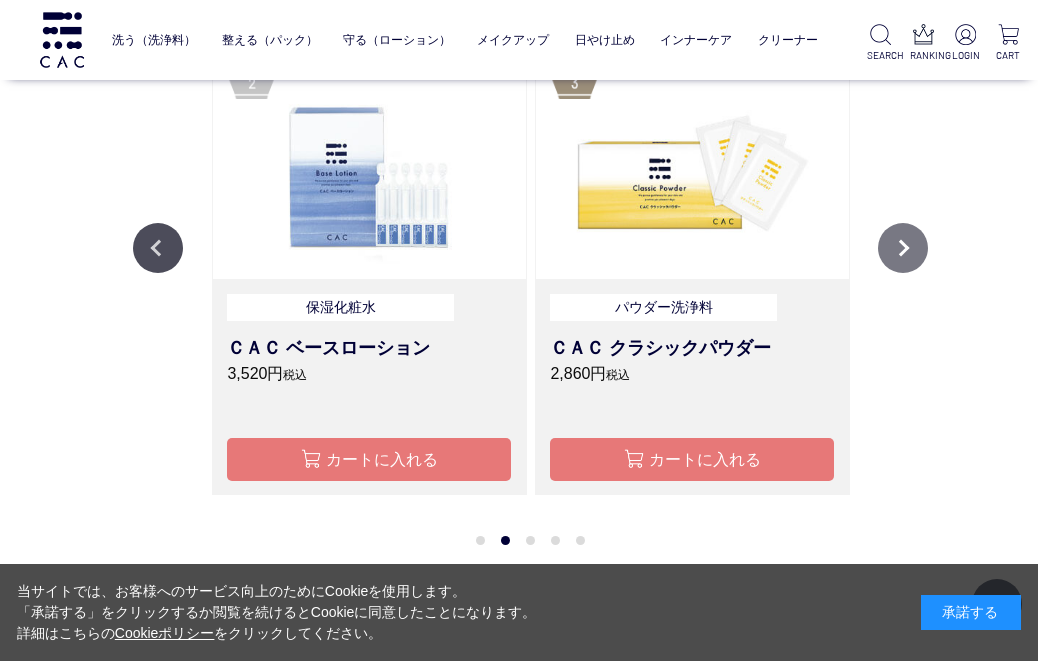 click on "Next" at bounding box center (903, 248) 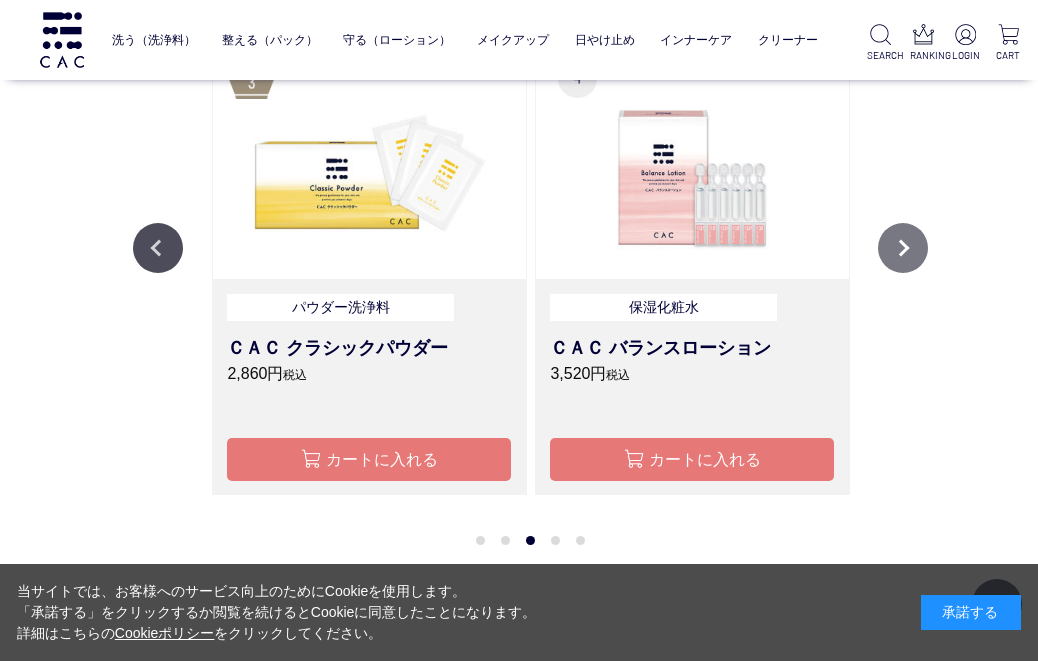 click on "Next" at bounding box center [903, 248] 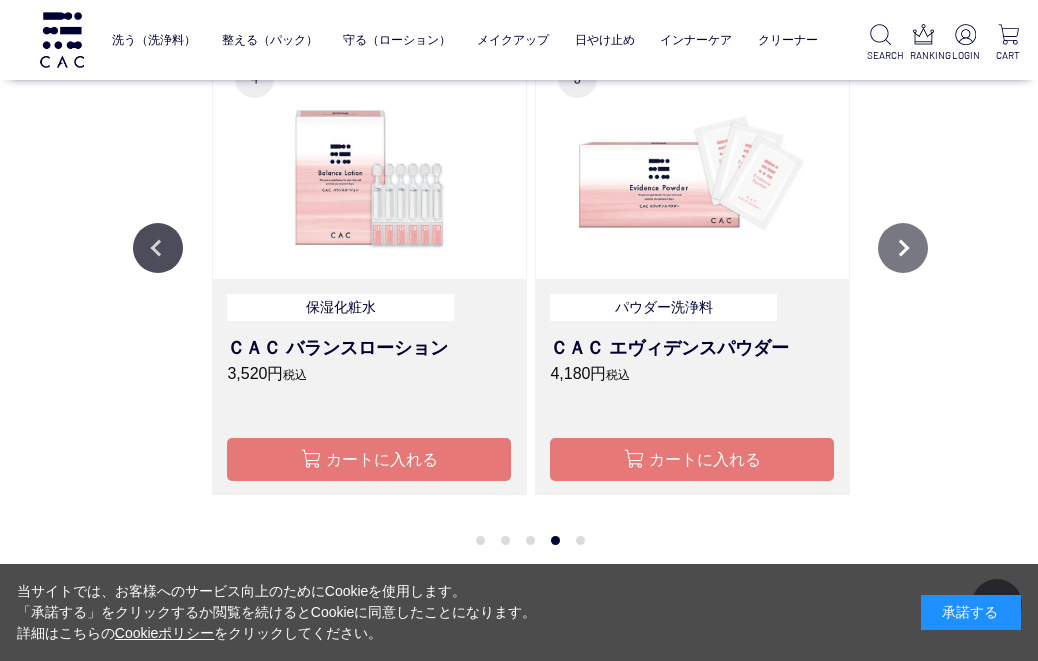 click on "Next" at bounding box center (903, 248) 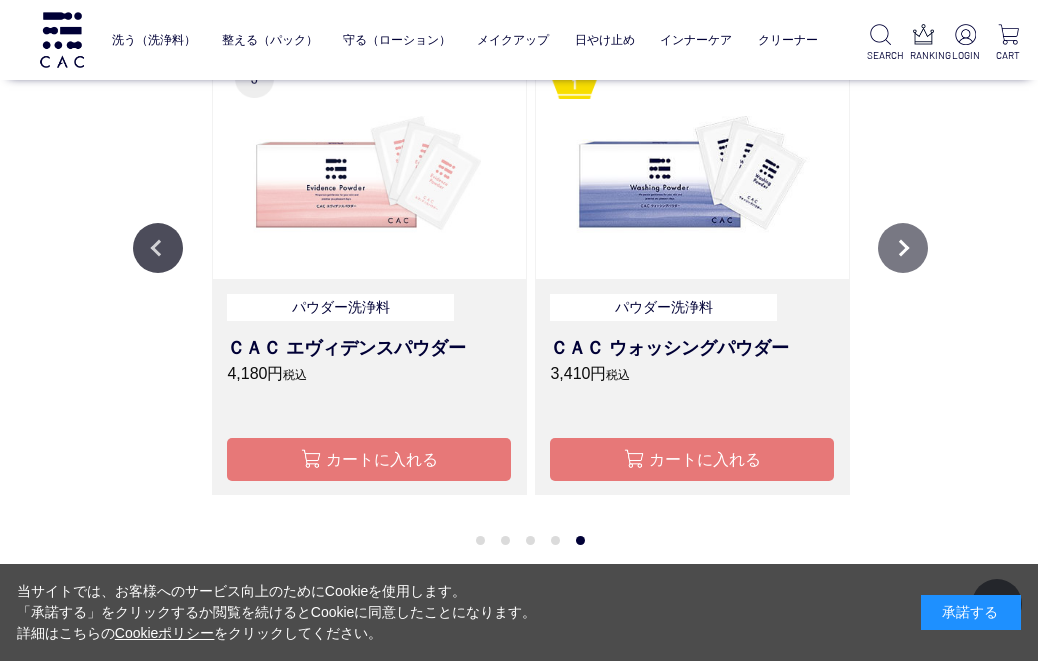 click on "Next" at bounding box center [903, 248] 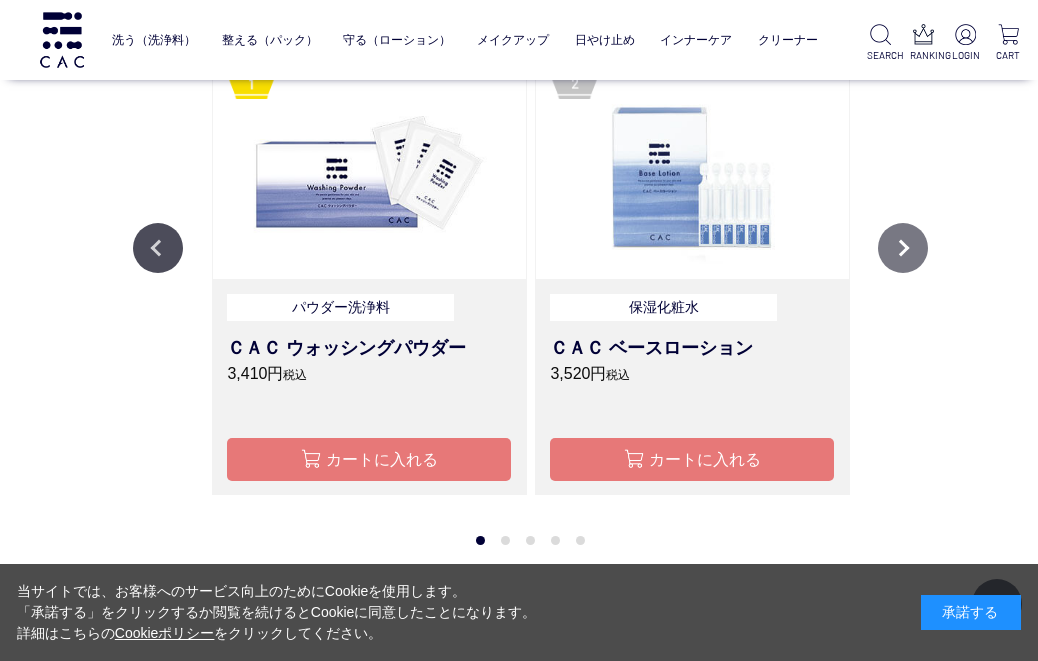 click on "Next" at bounding box center (903, 248) 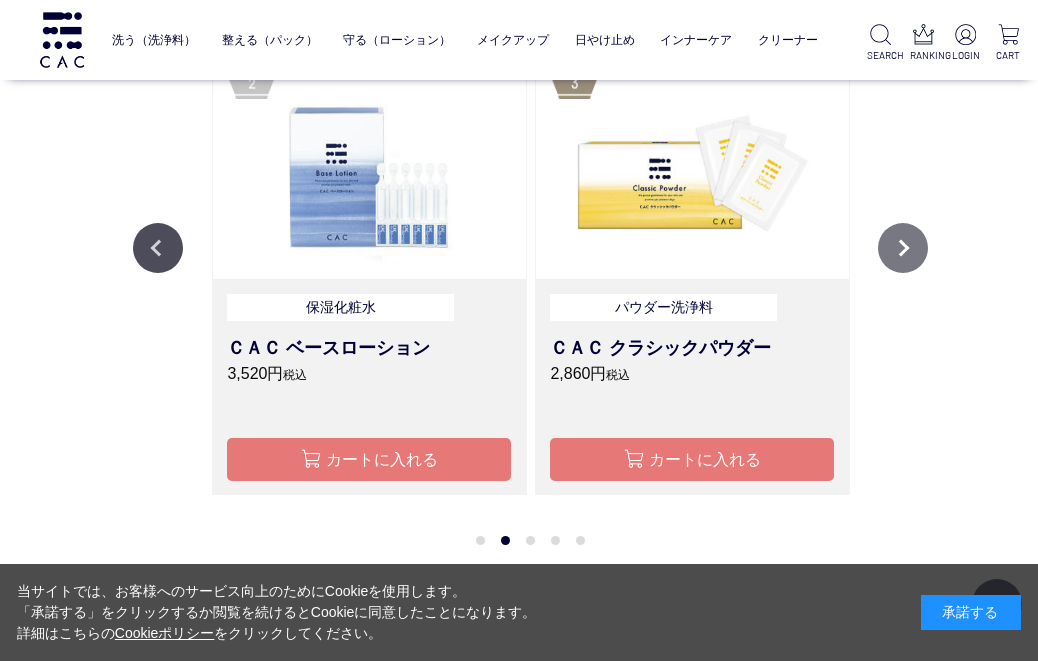 click on "Next" at bounding box center (903, 248) 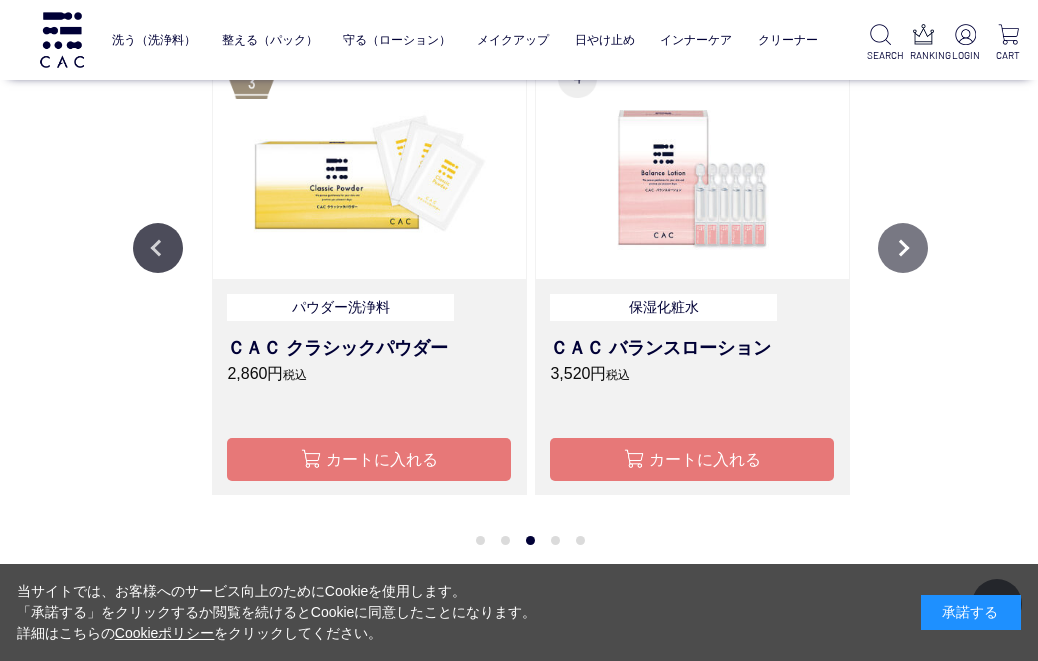 click on "Next" at bounding box center [903, 248] 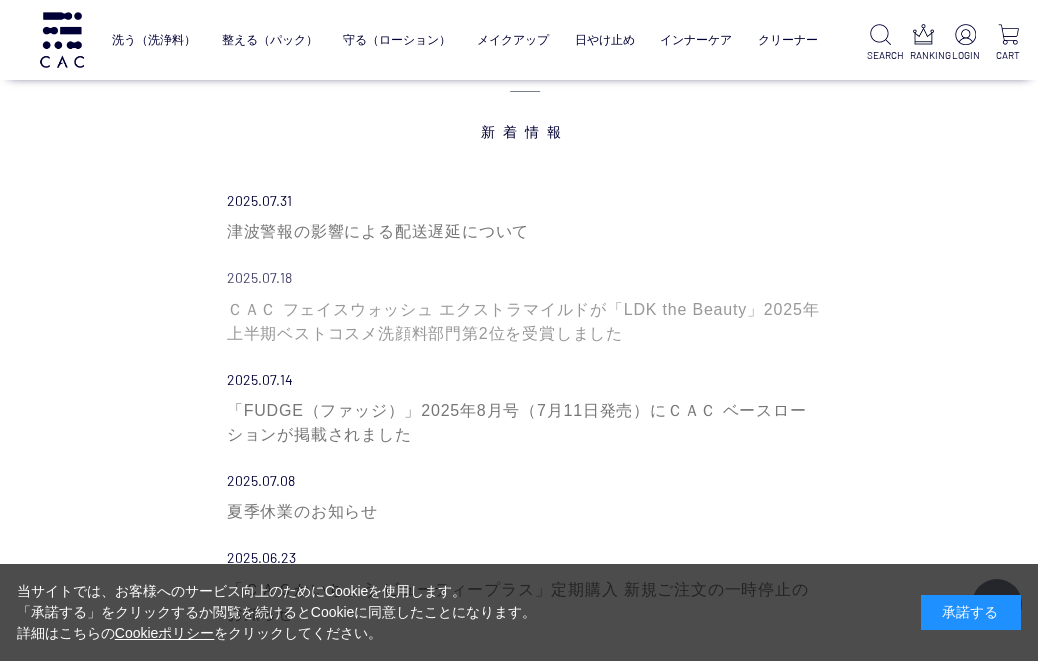 scroll, scrollTop: 5514, scrollLeft: 5, axis: both 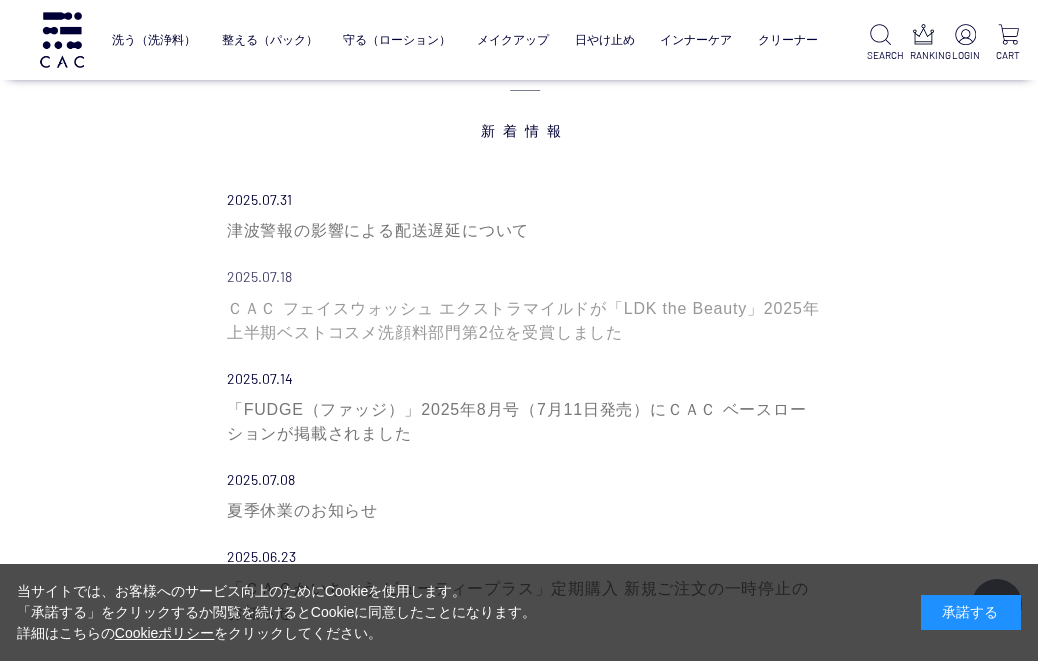 click on "ＣＡＣ フェイスウォッシュ エクストラマイルドが「LDK the Beauty」2025年上半期ベストコスメ洗顔料部門第2位を受賞しました" at bounding box center (525, 321) 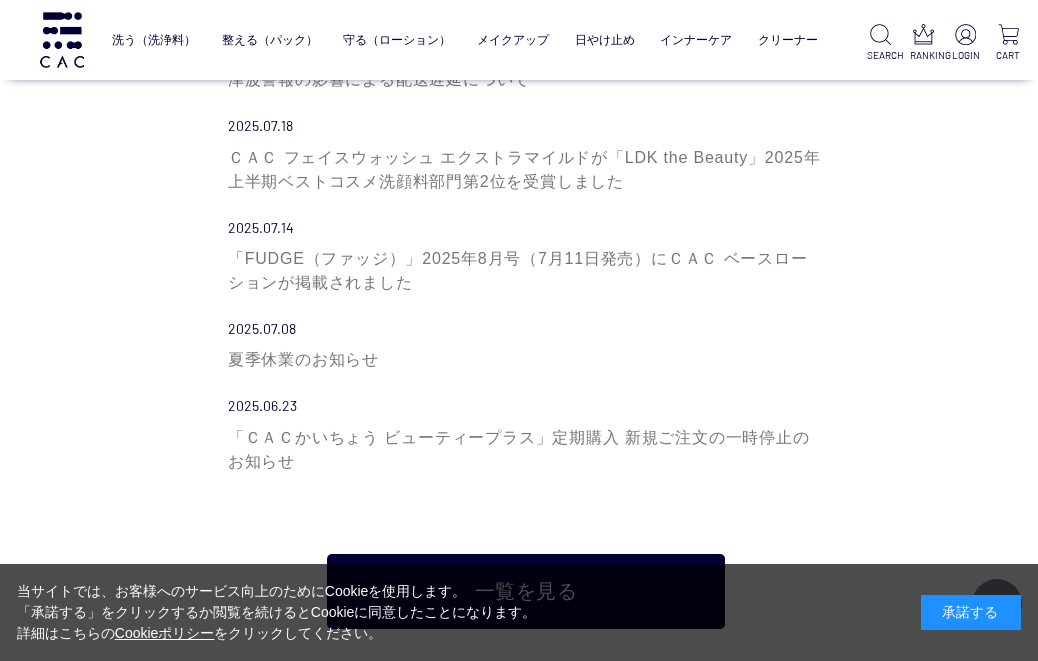 scroll, scrollTop: 5666, scrollLeft: 4, axis: both 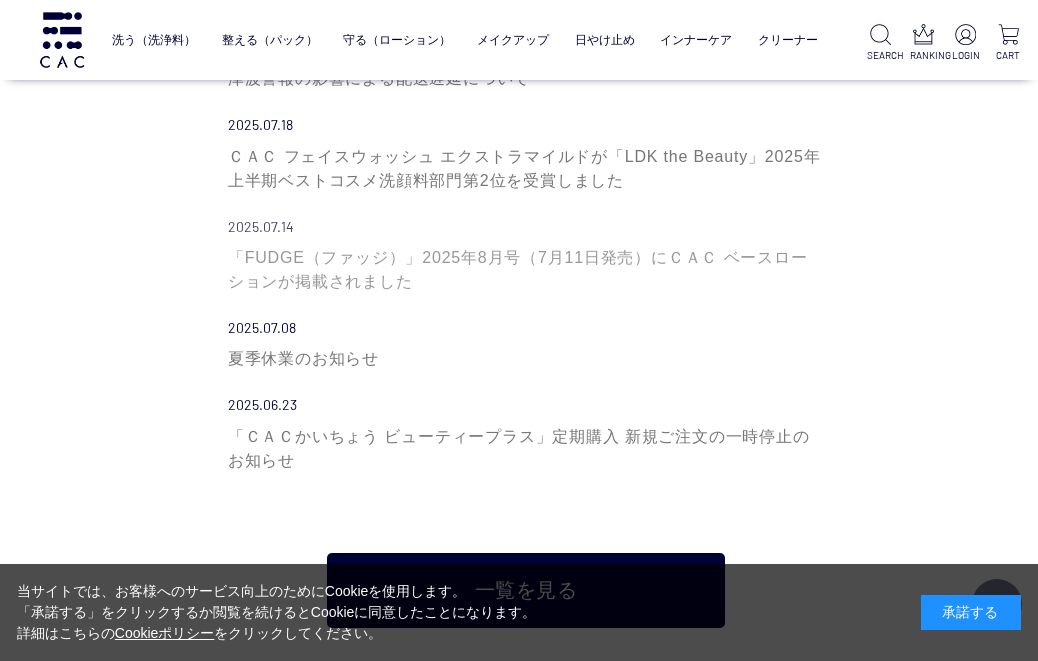click on "「FUDGE（ファッジ）」2025年8月号（7月11日発売）にＣＡＣ ベースローションが掲載されました" at bounding box center [526, 270] 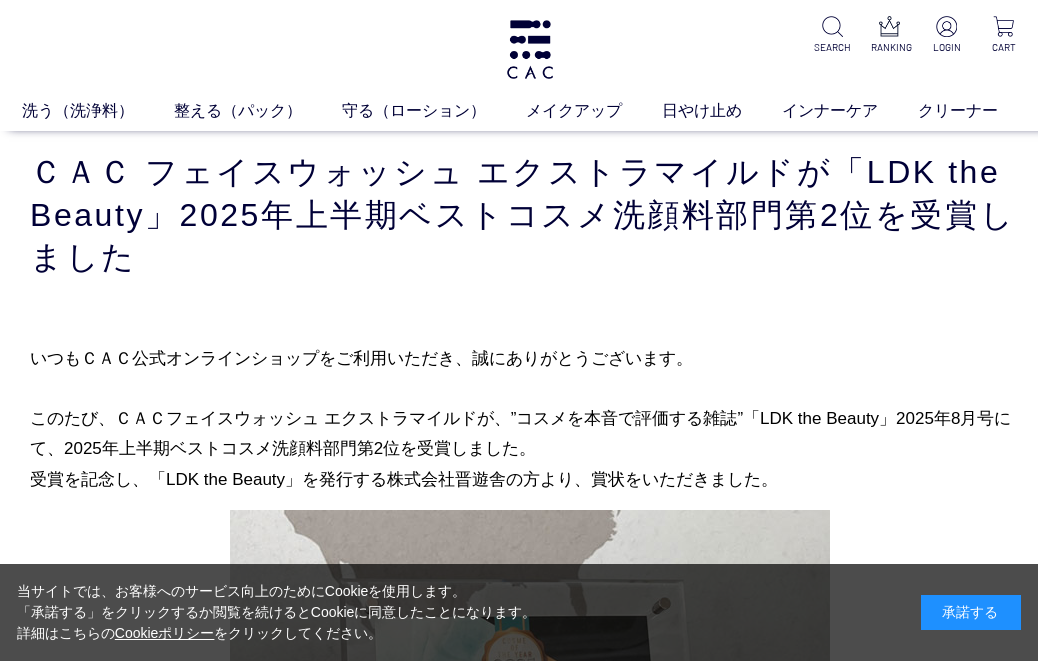 scroll, scrollTop: 0, scrollLeft: 0, axis: both 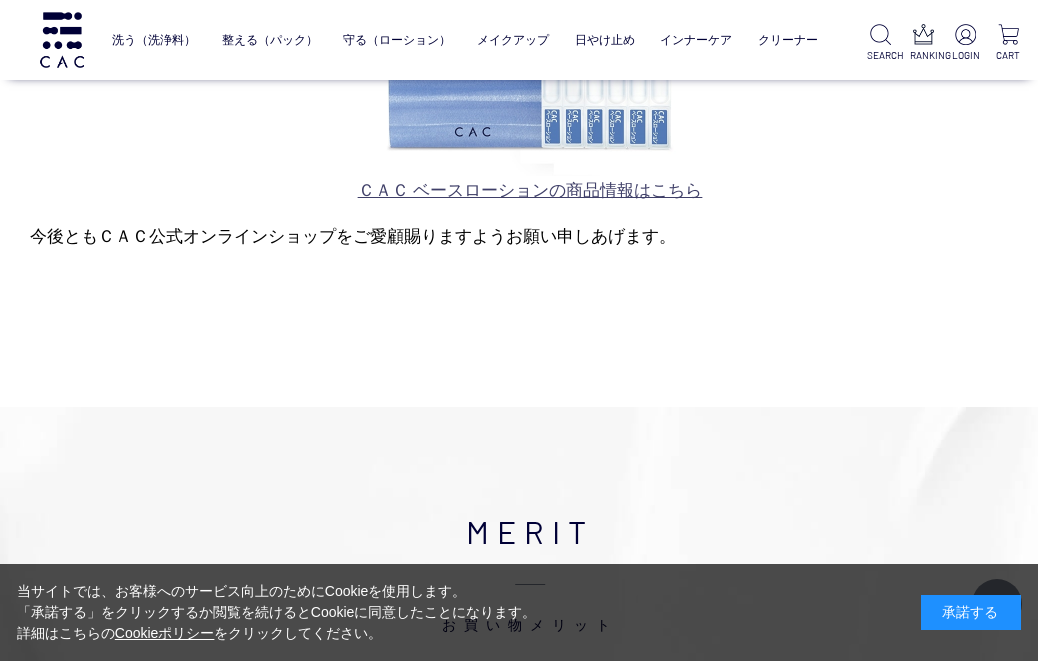 click on "ＣＡＣ ベースローションの商品情報はこちら" at bounding box center [530, 190] 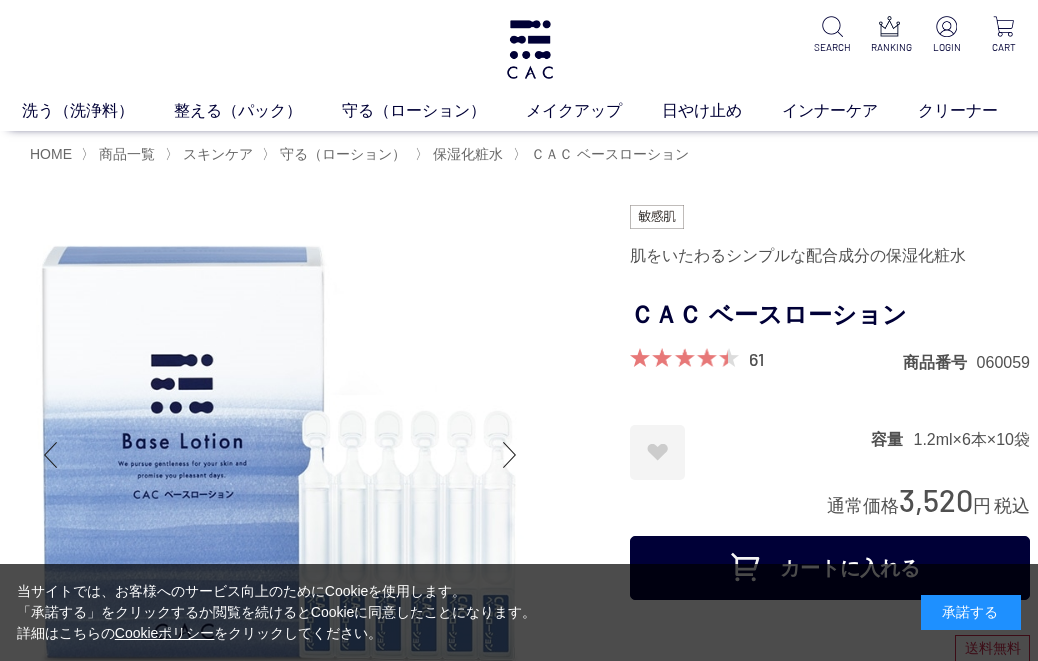 scroll, scrollTop: 0, scrollLeft: 0, axis: both 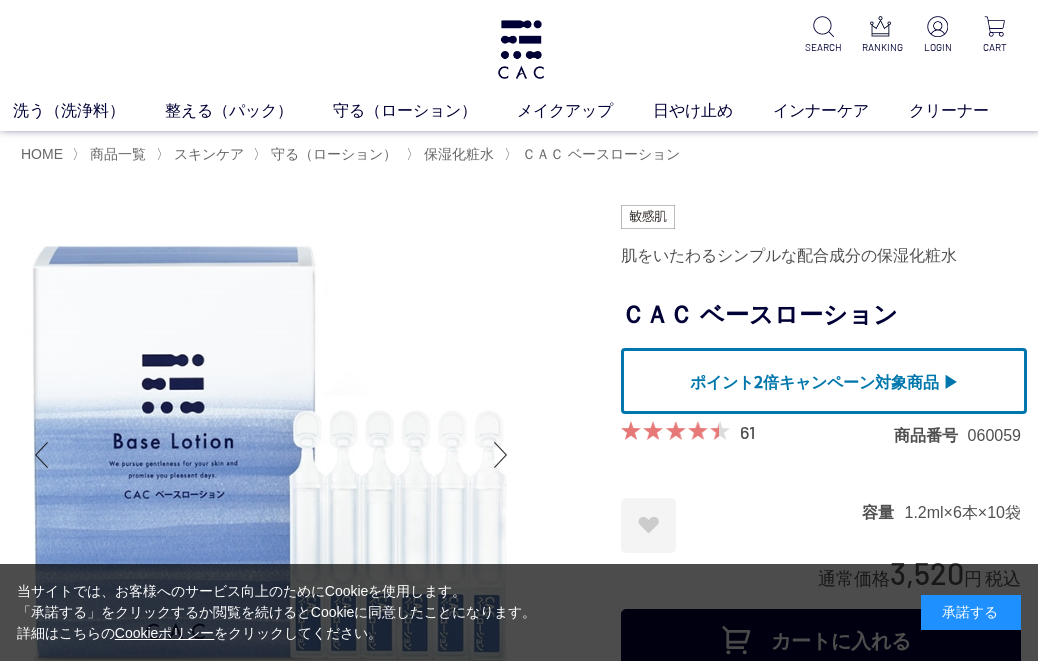 click on "洗う（洗浄料）
液体洗浄料
パウダー洗浄料
泡洗顔料
グッズ
整える（パック）
フェイスパック
ヘアパック
守る（ローション）
保湿化粧水
柔軟化粧水
美容液
ジェル
メイクアップ
ベース
アイ
フェイスカラー
リップ
日やけ止め
インナーケア
クリーナー
SEARCH
RANKING
LOGIN
CART" at bounding box center (521, 65) 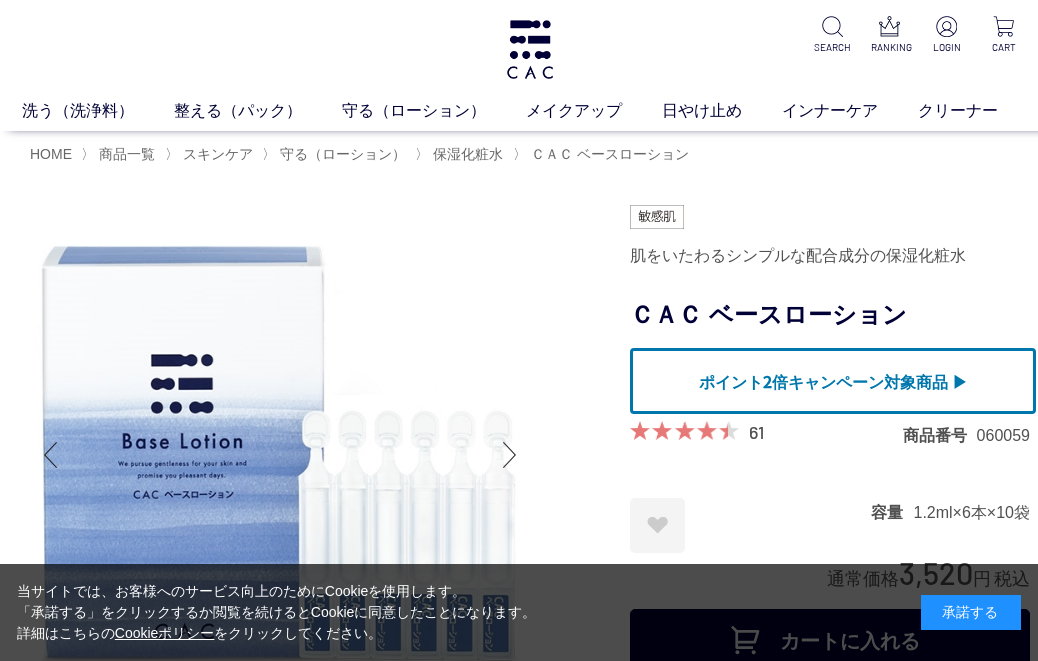 click at bounding box center (280, 455) 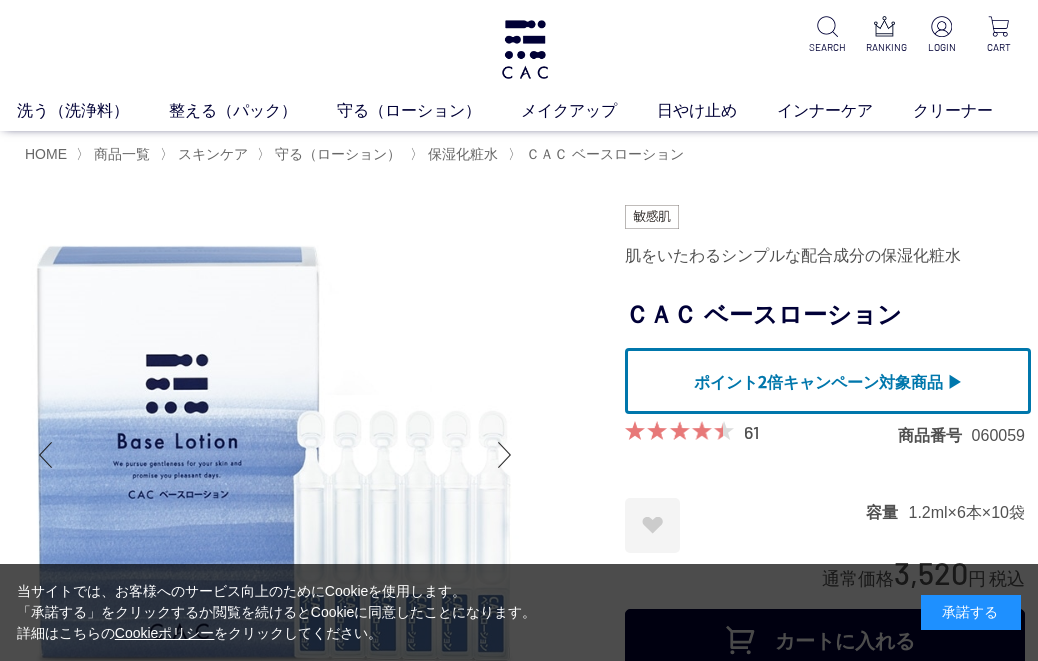 scroll, scrollTop: 0, scrollLeft: 5, axis: horizontal 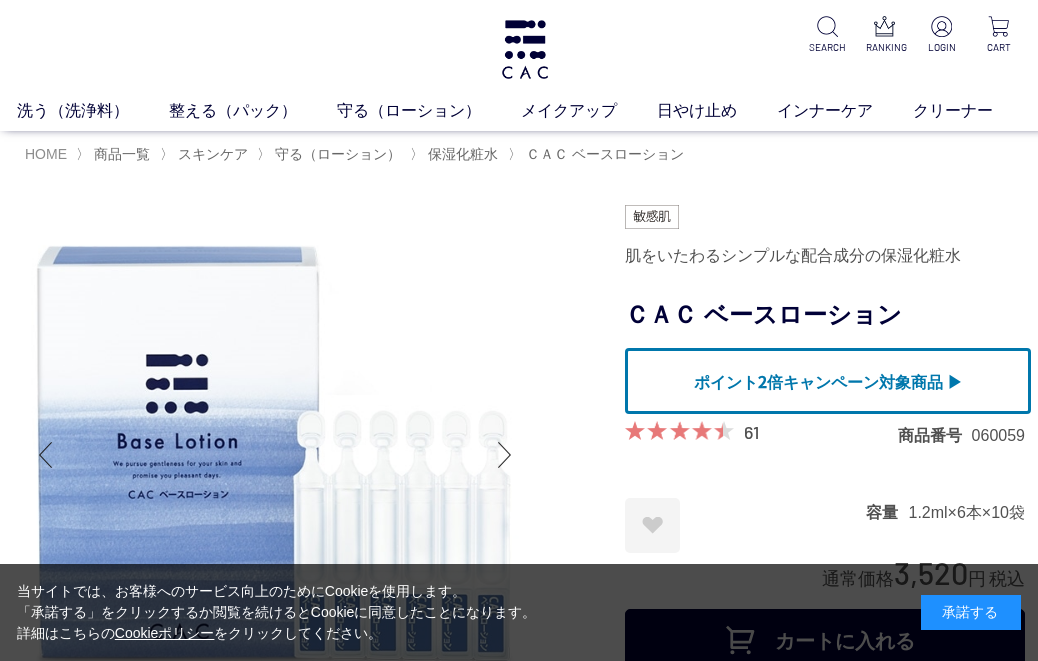 click on "HOME" at bounding box center (46, 154) 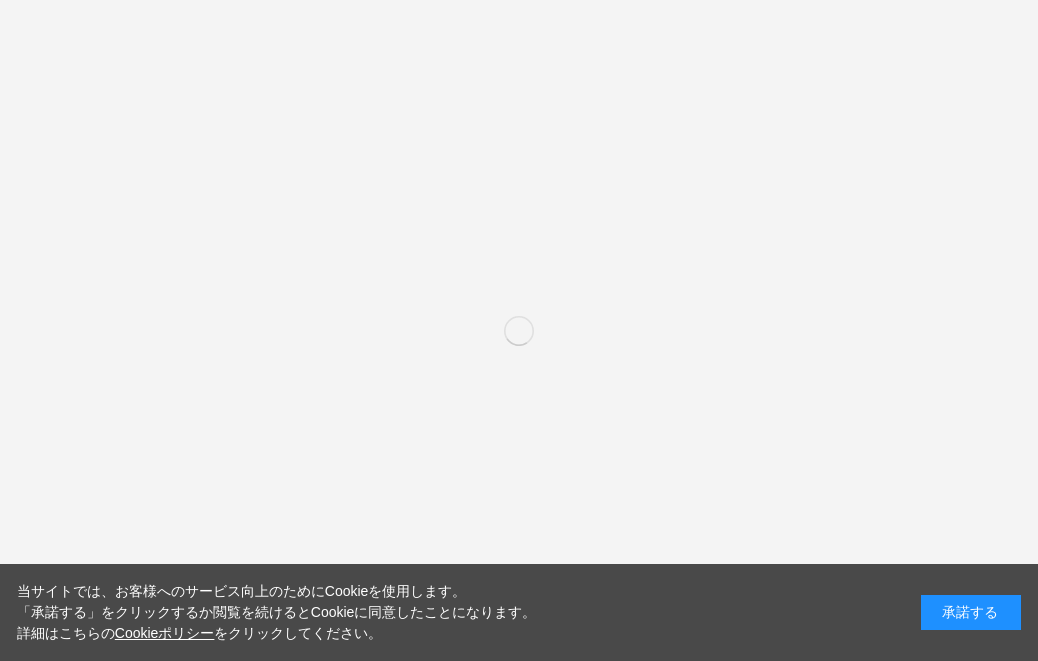 scroll, scrollTop: 0, scrollLeft: 0, axis: both 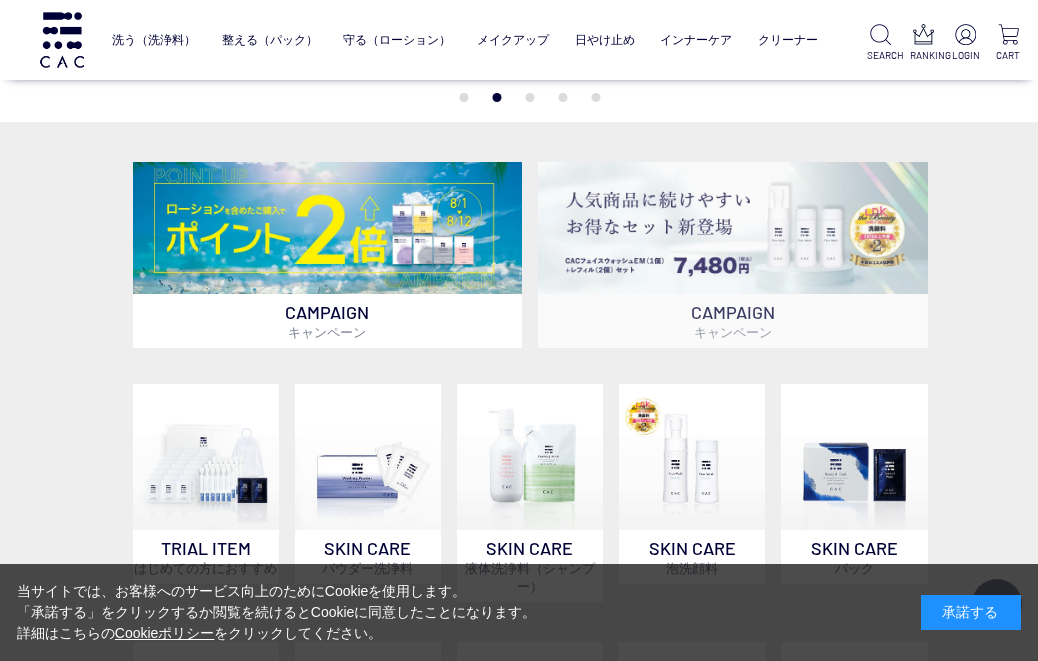 click at bounding box center (733, 228) 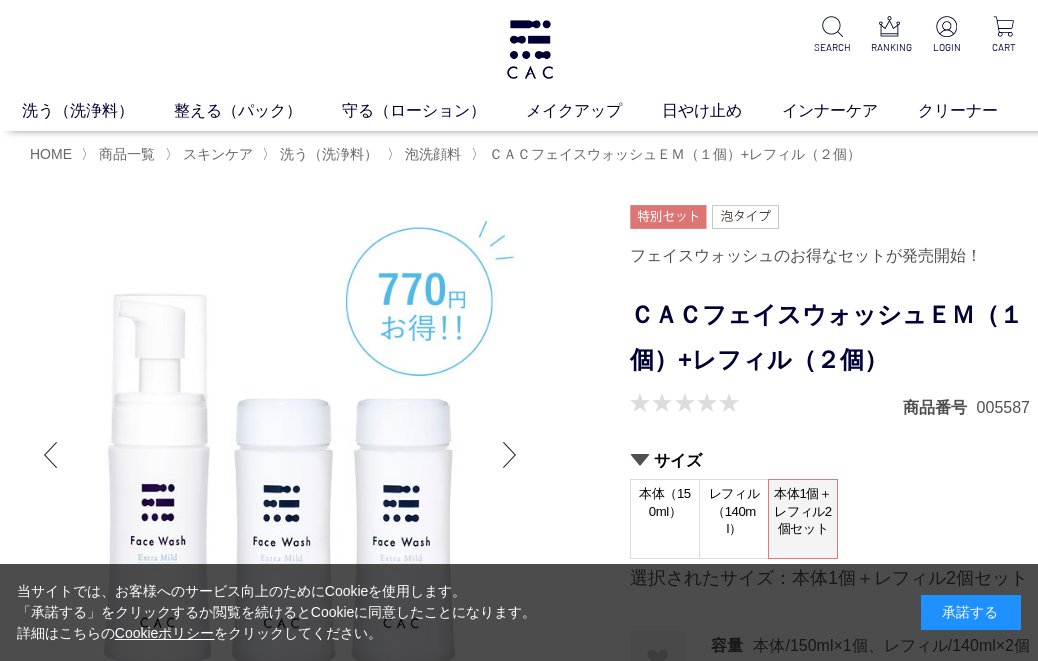 scroll, scrollTop: 0, scrollLeft: 0, axis: both 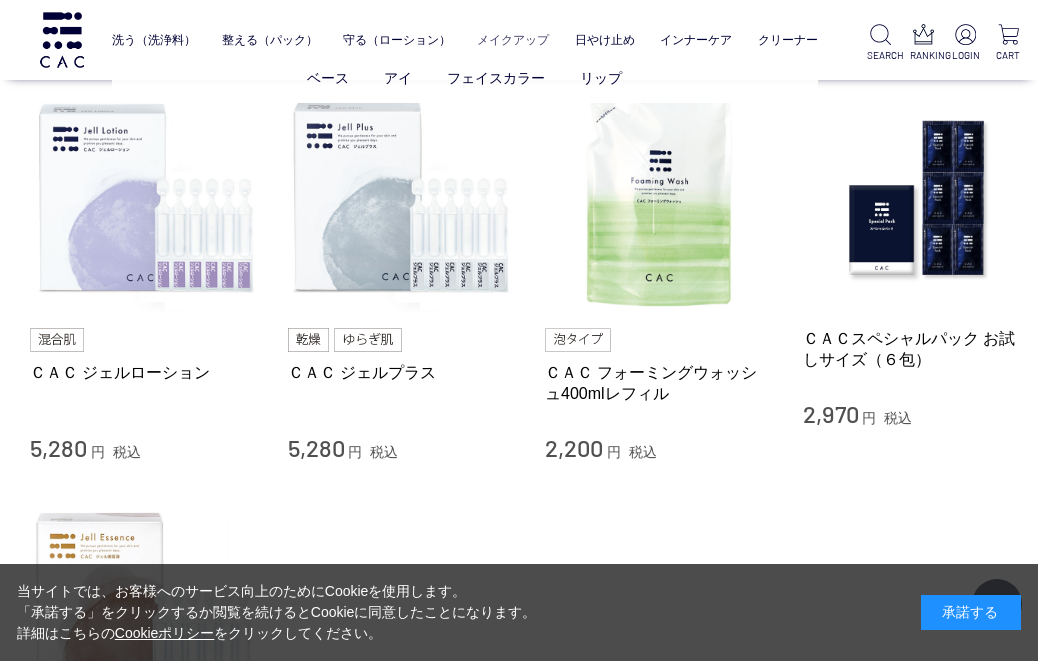 click on "メイクアップ" at bounding box center (513, 40) 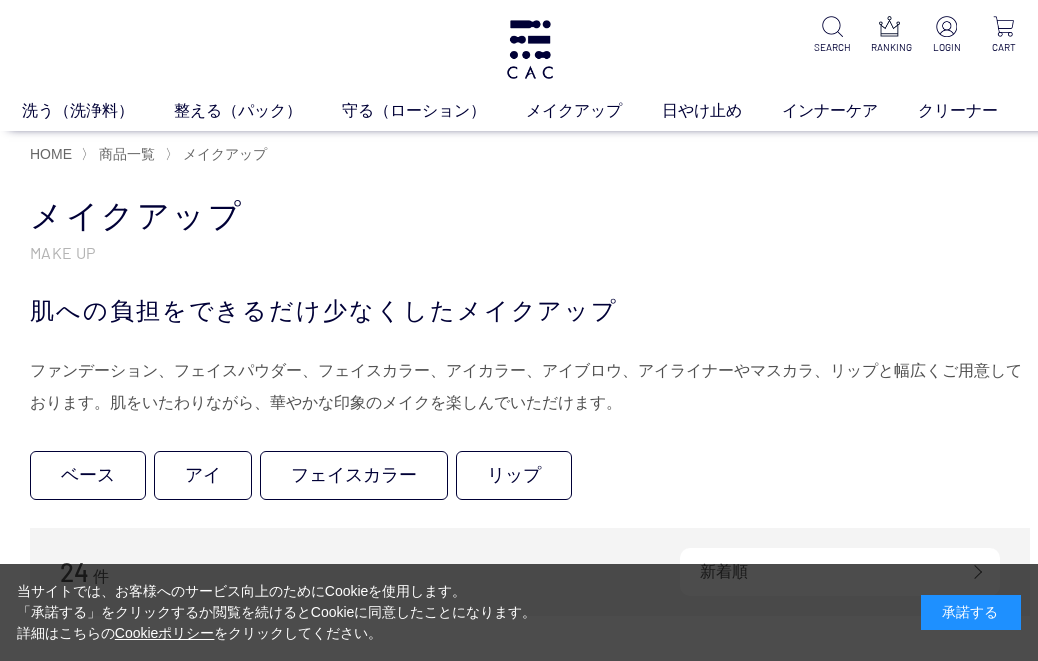 scroll, scrollTop: 0, scrollLeft: 0, axis: both 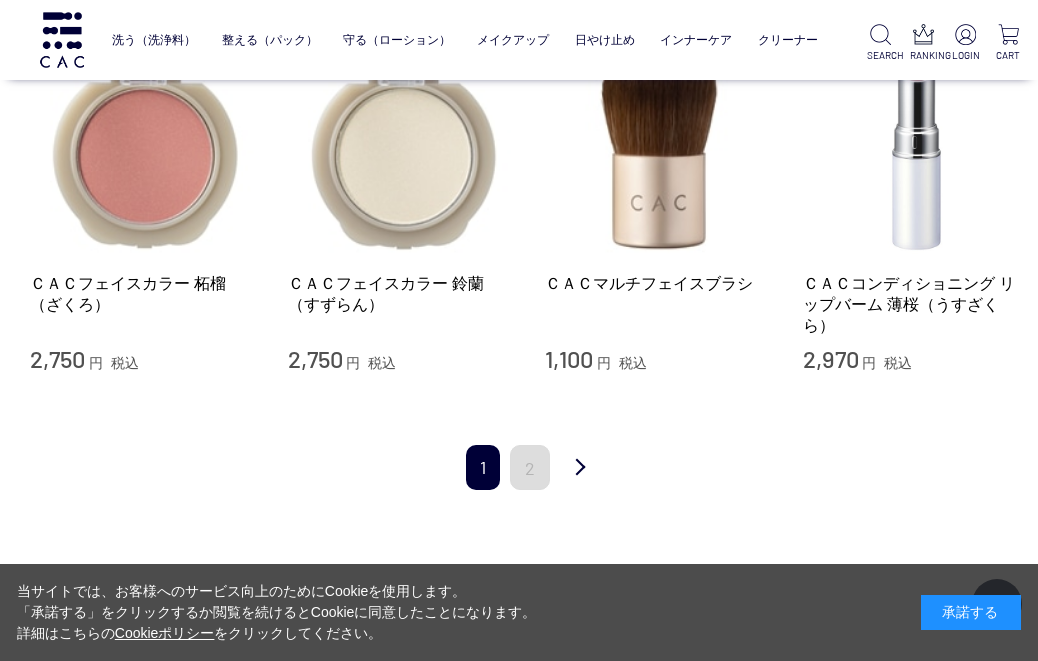 click on "2" at bounding box center (530, 467) 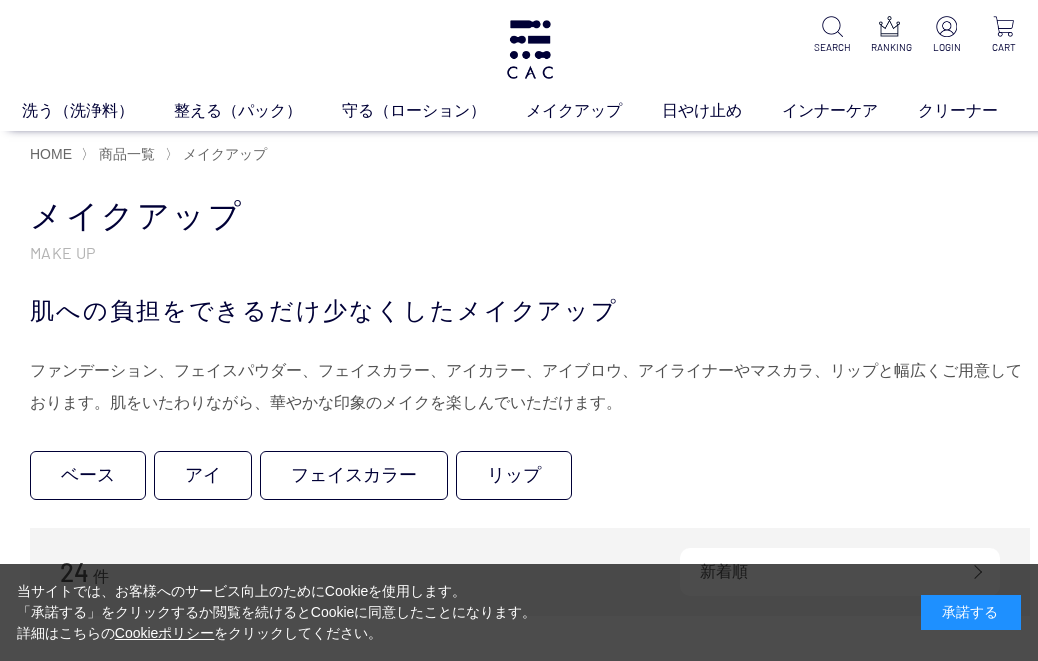 scroll, scrollTop: 0, scrollLeft: 0, axis: both 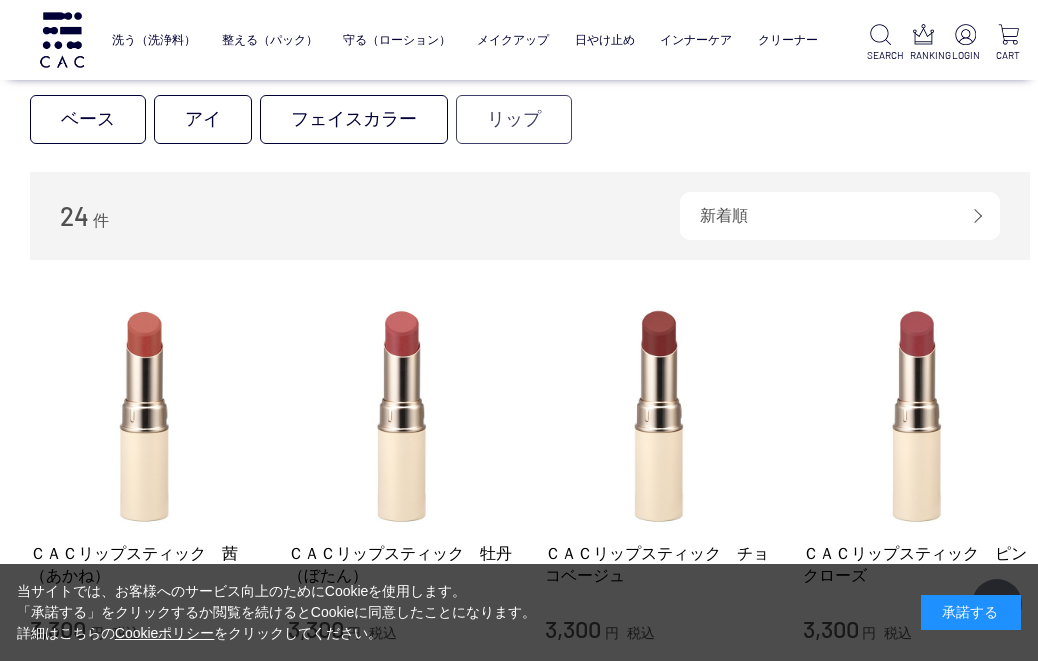 click on "リップ" at bounding box center [514, 119] 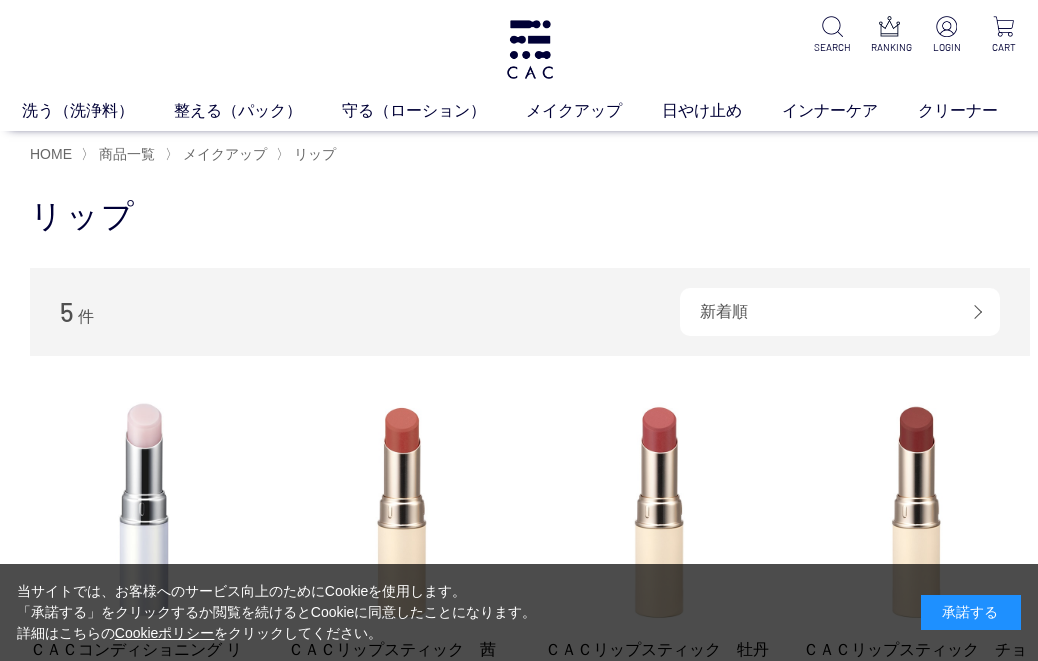 scroll, scrollTop: 0, scrollLeft: 0, axis: both 